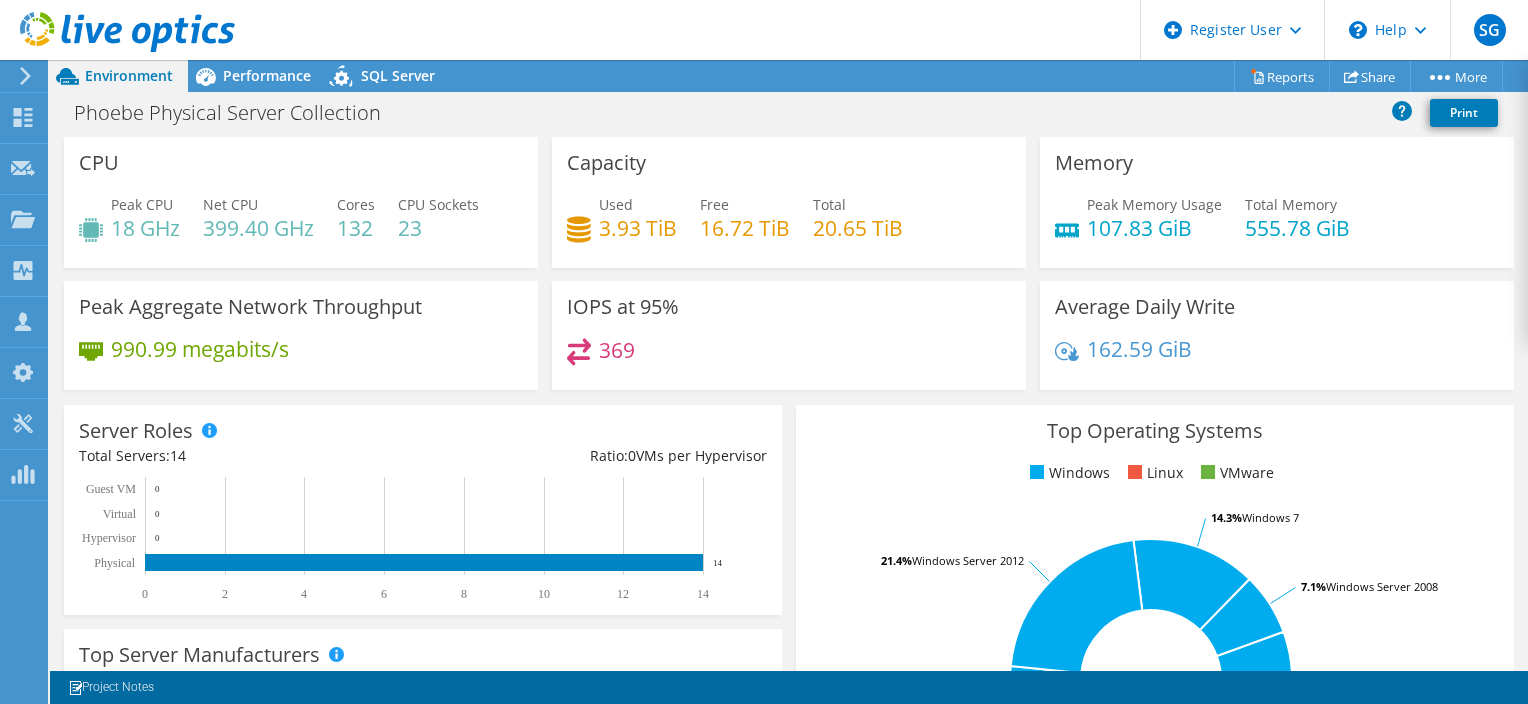 scroll, scrollTop: 0, scrollLeft: 0, axis: both 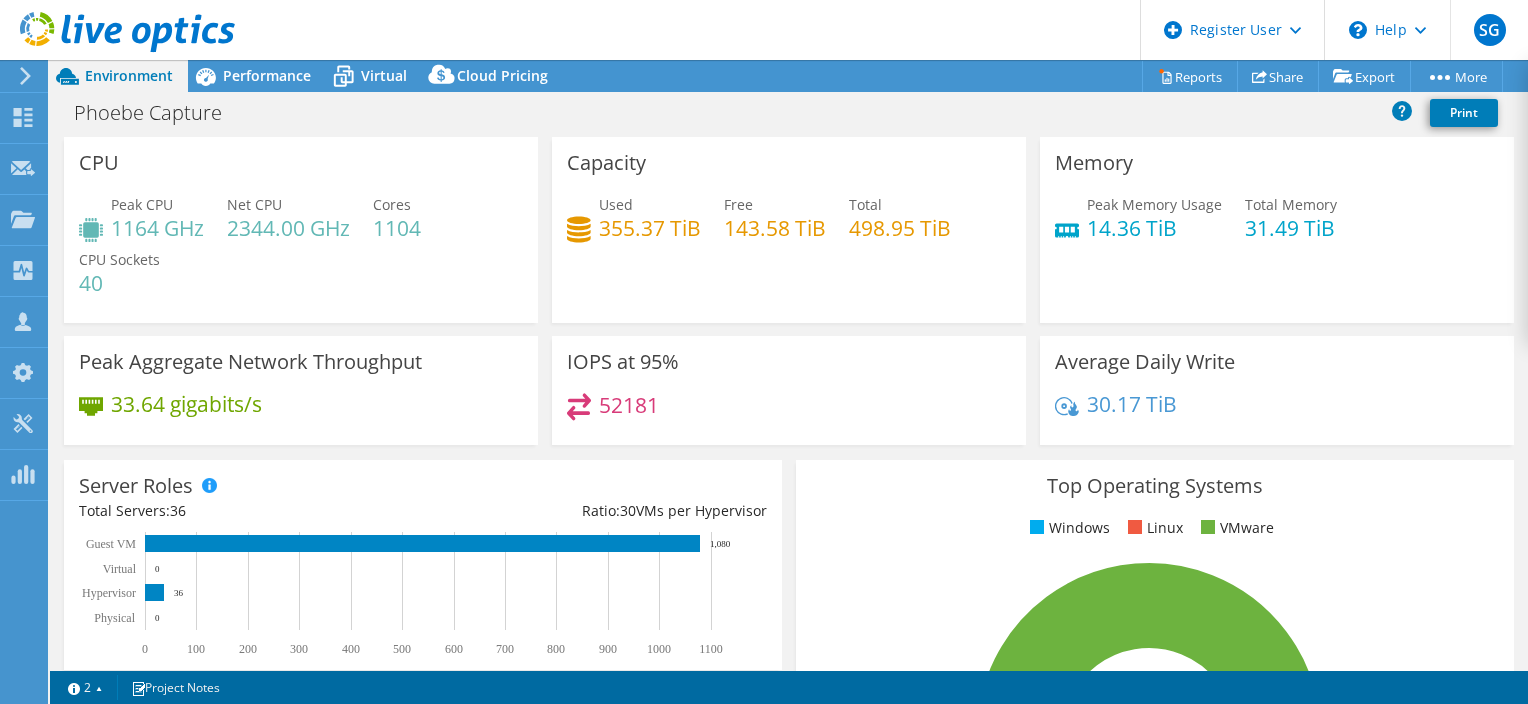 select on "USD" 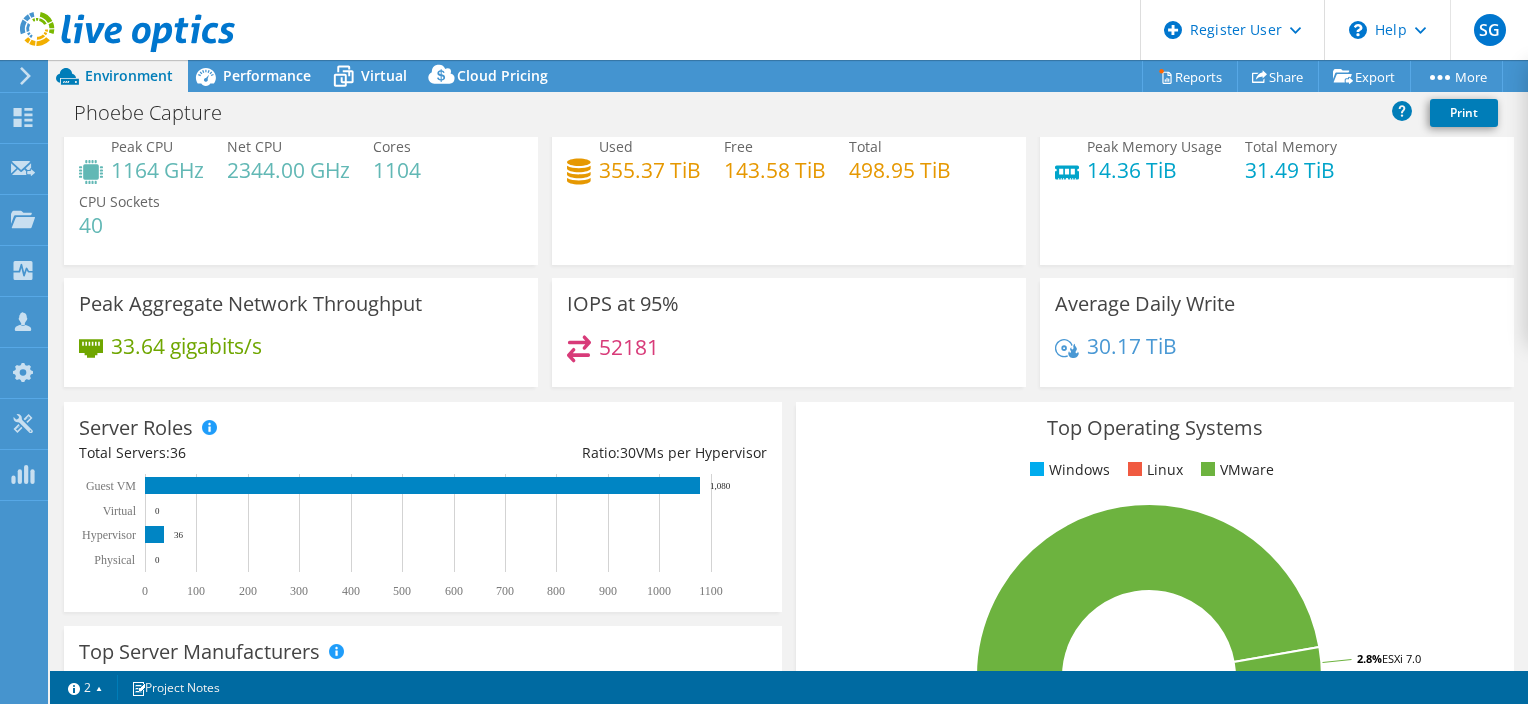 scroll, scrollTop: 0, scrollLeft: 0, axis: both 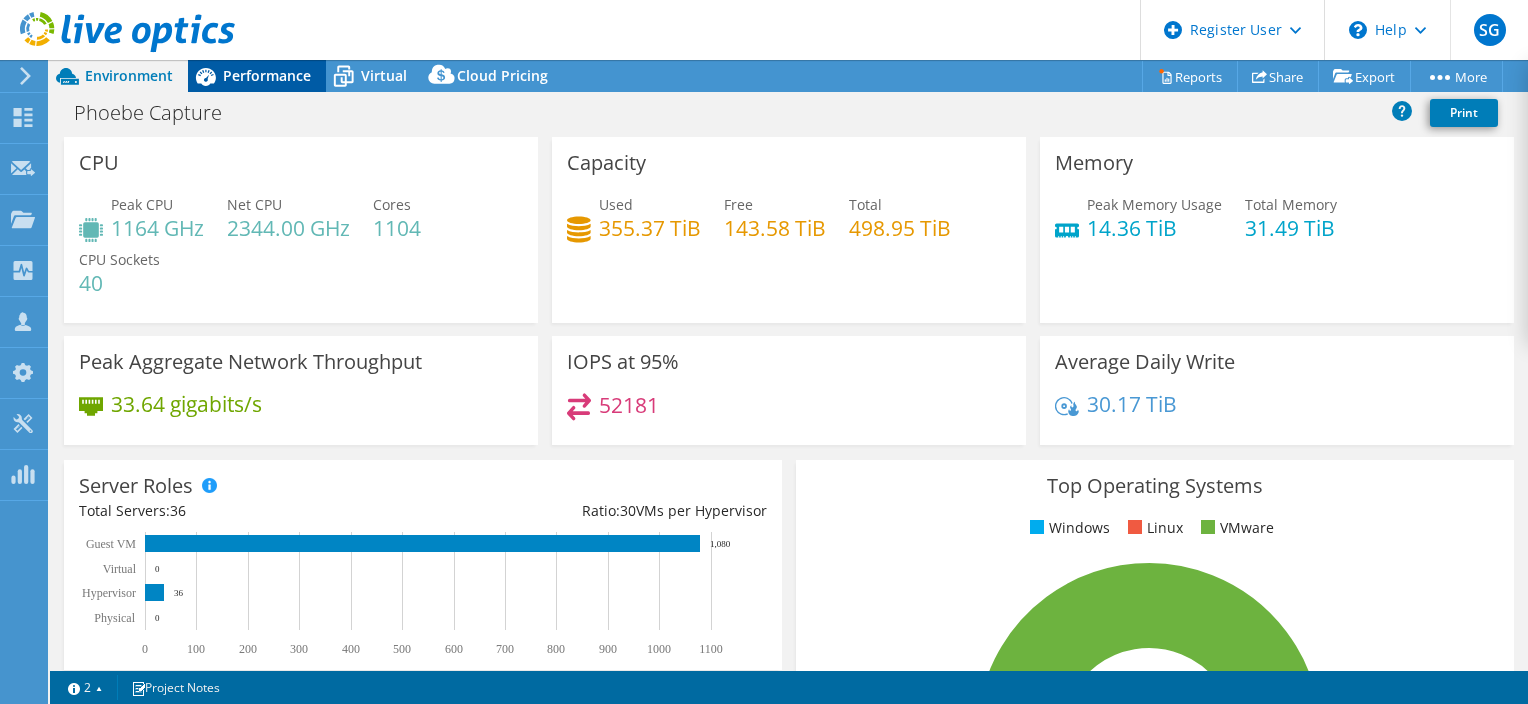click on "Performance" at bounding box center (267, 75) 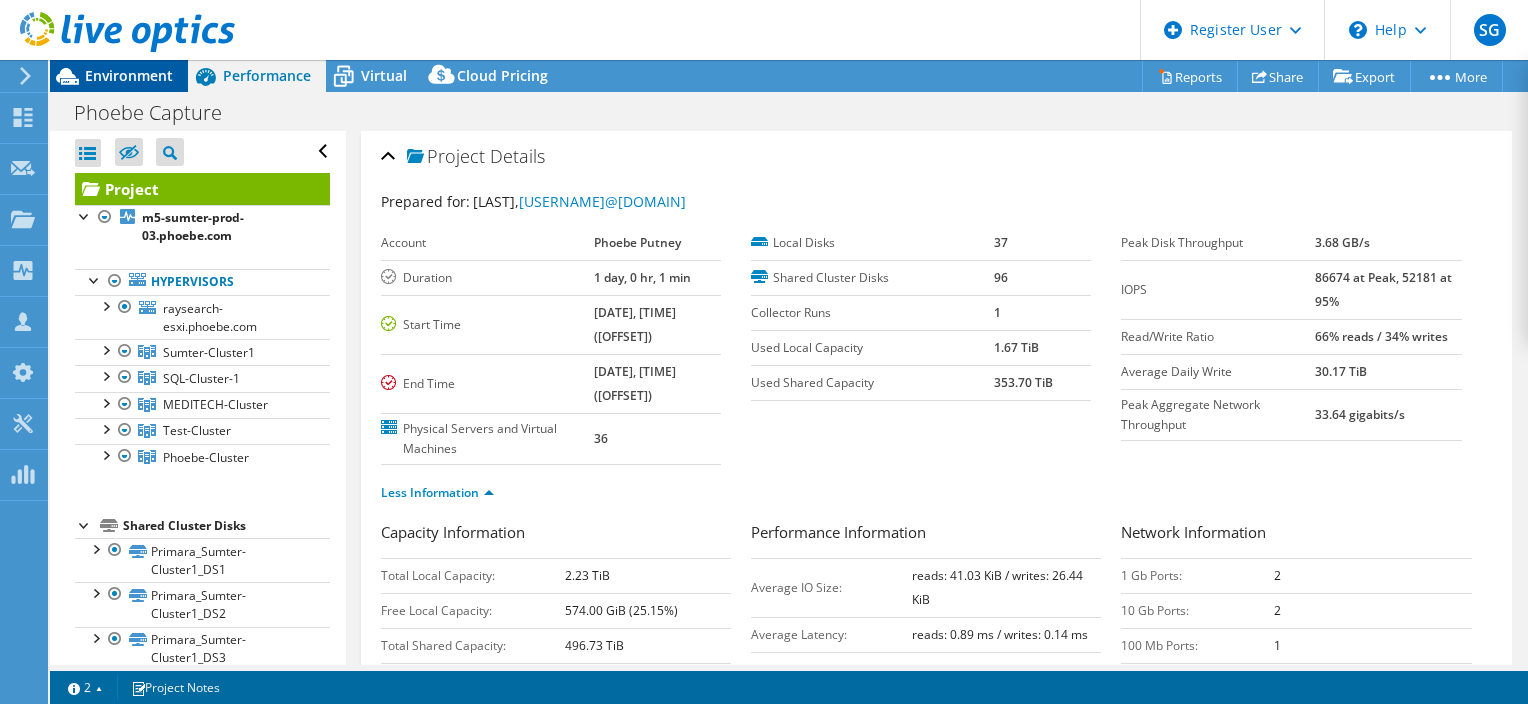 click on "Environment" at bounding box center [129, 75] 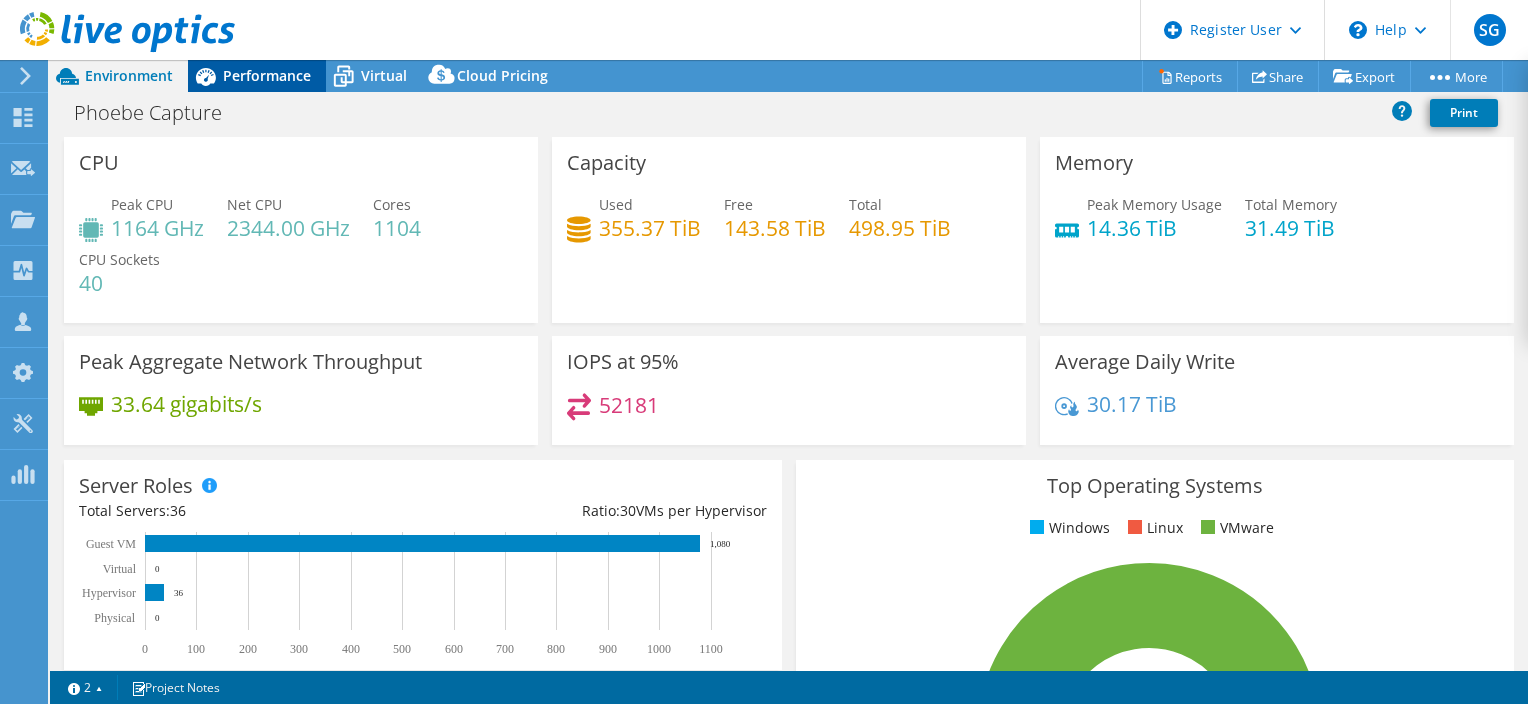 click on "Performance" at bounding box center [267, 75] 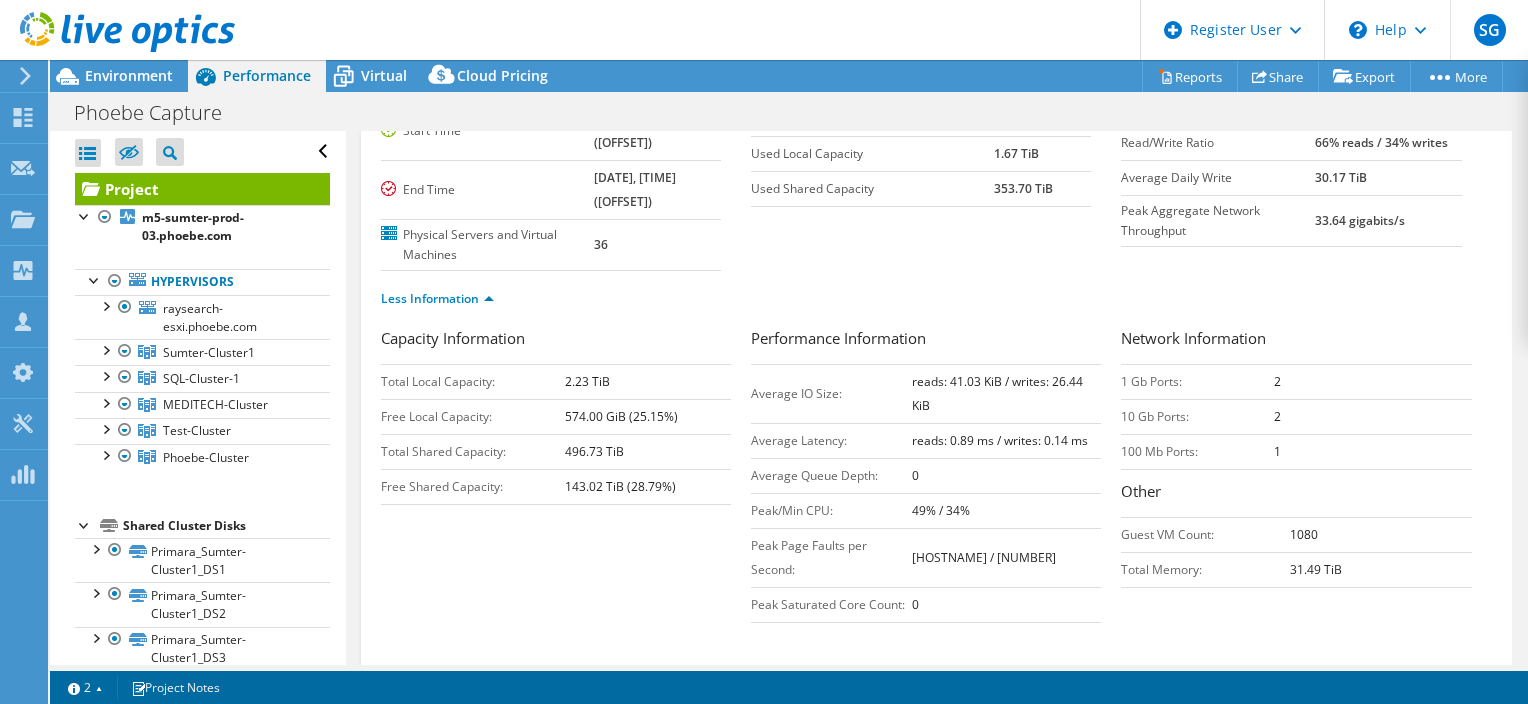scroll, scrollTop: 208, scrollLeft: 0, axis: vertical 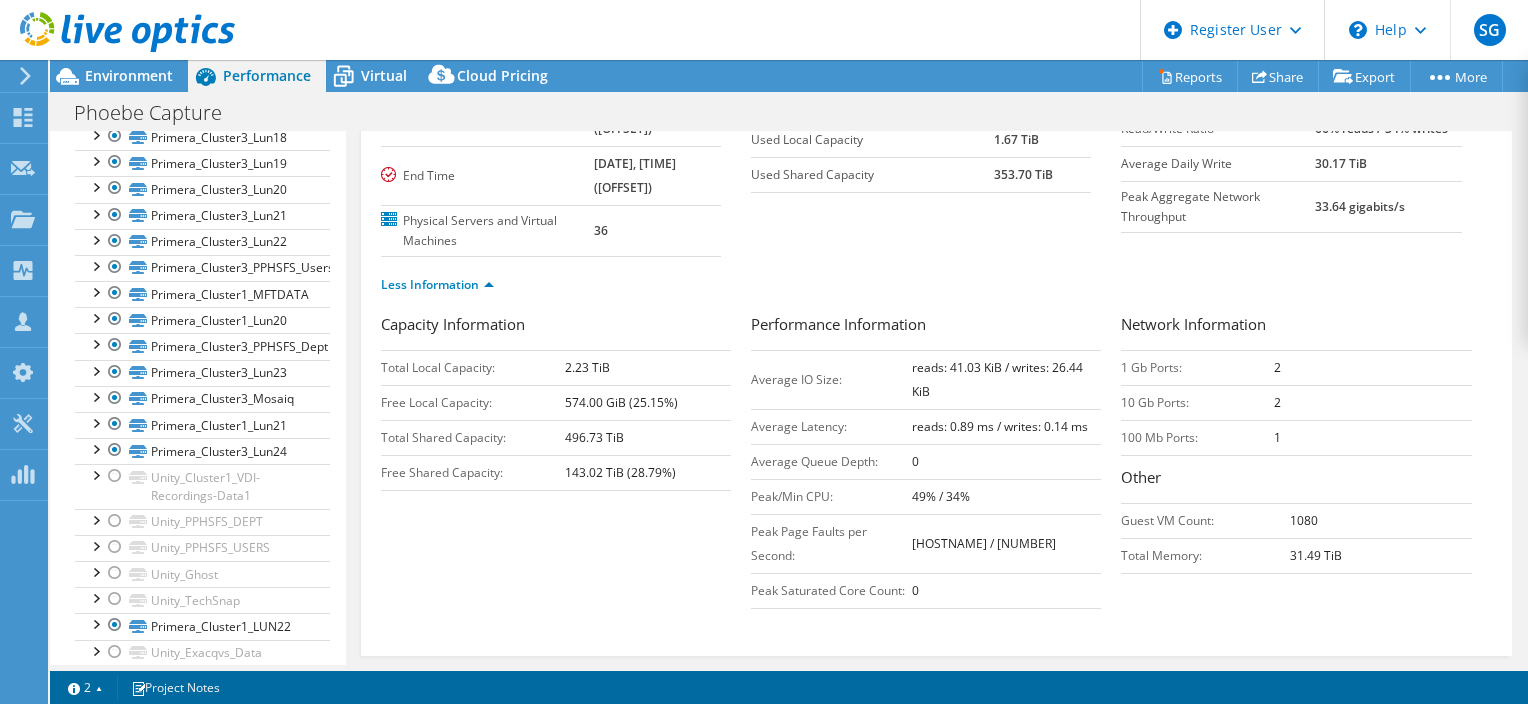 click at bounding box center [127, 48] 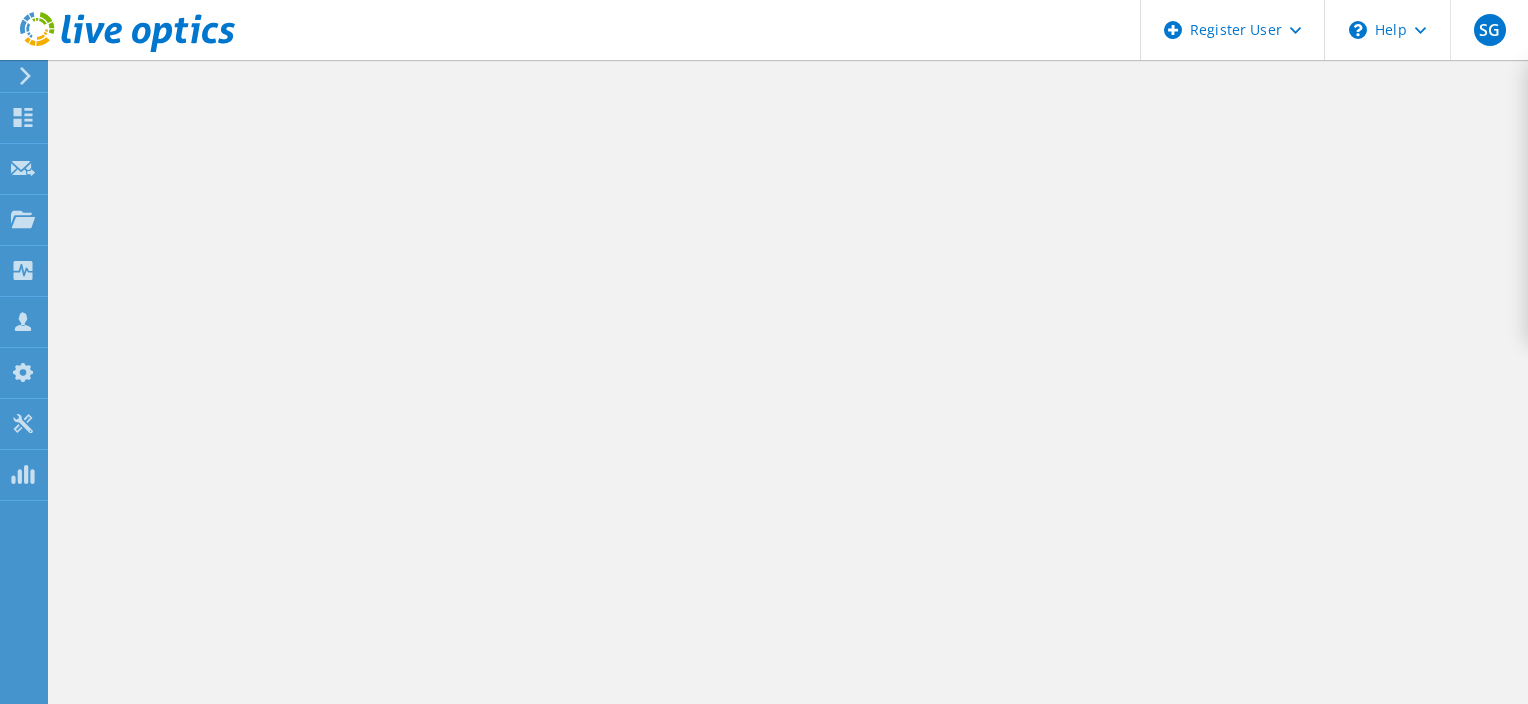 scroll, scrollTop: 0, scrollLeft: 0, axis: both 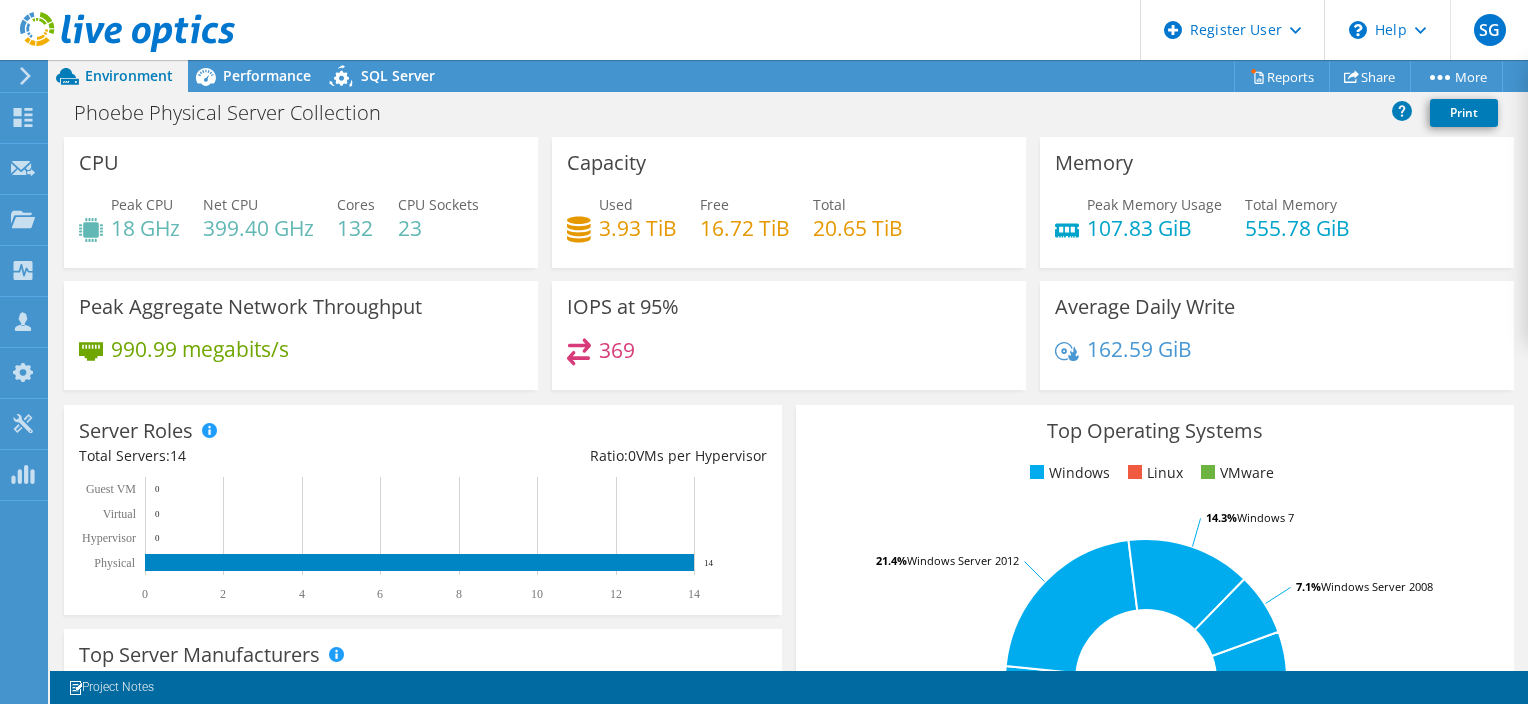 click at bounding box center [117, 33] 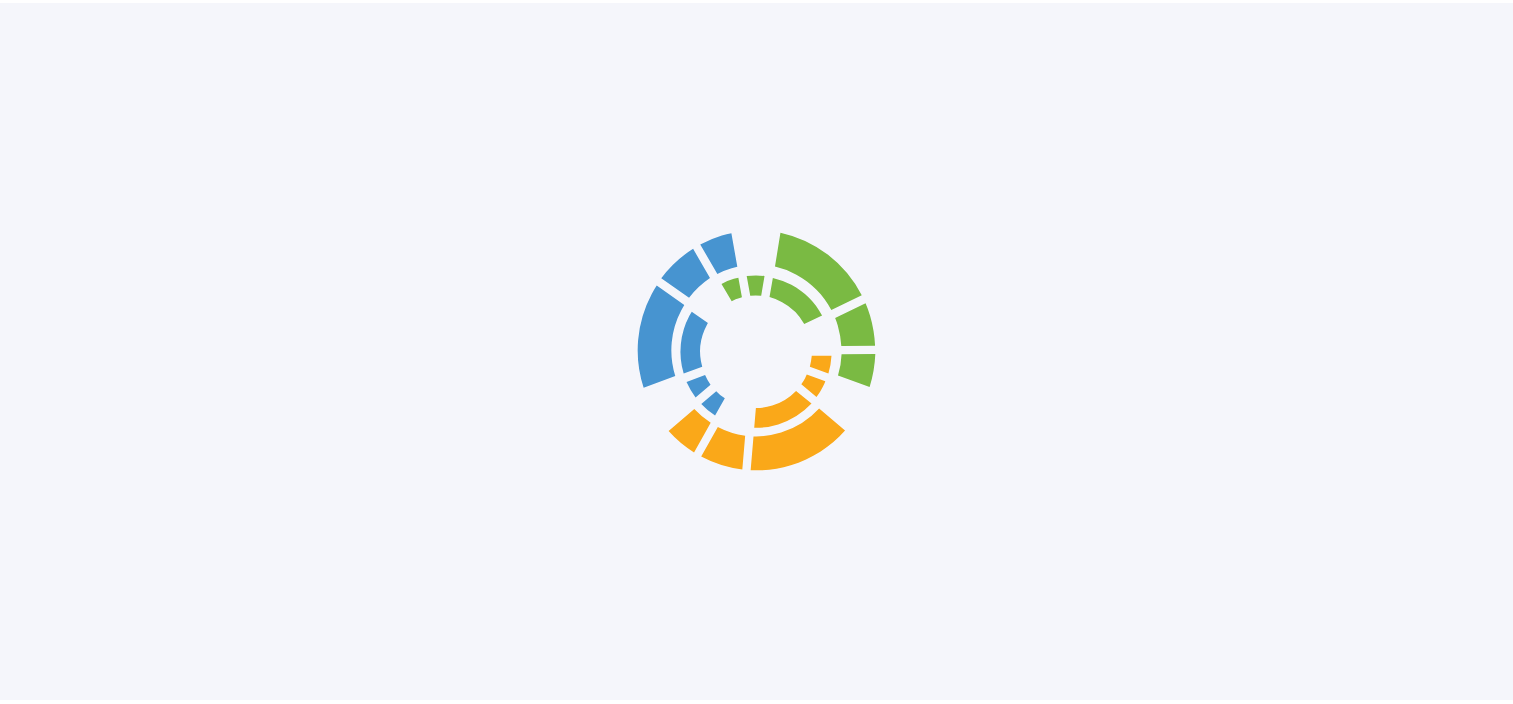 scroll, scrollTop: 0, scrollLeft: 0, axis: both 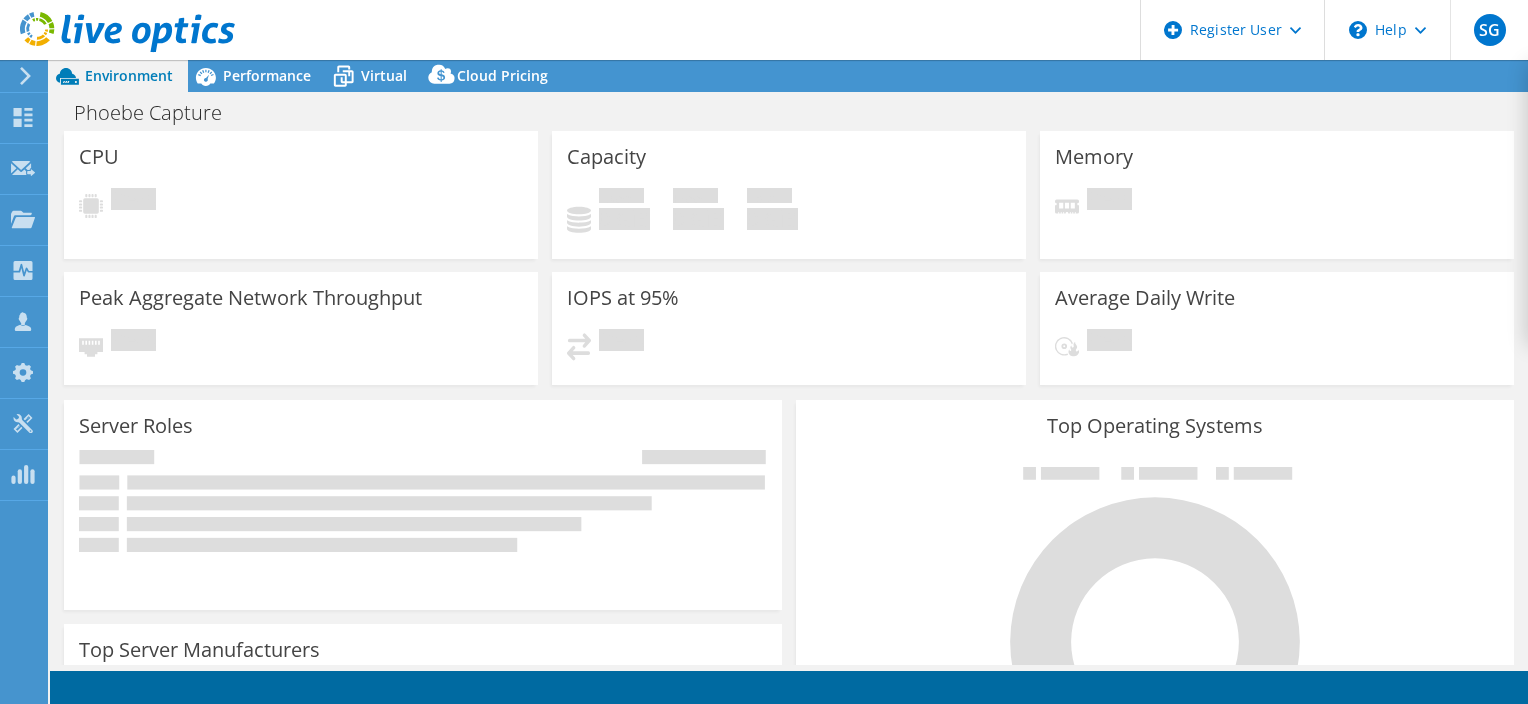 select 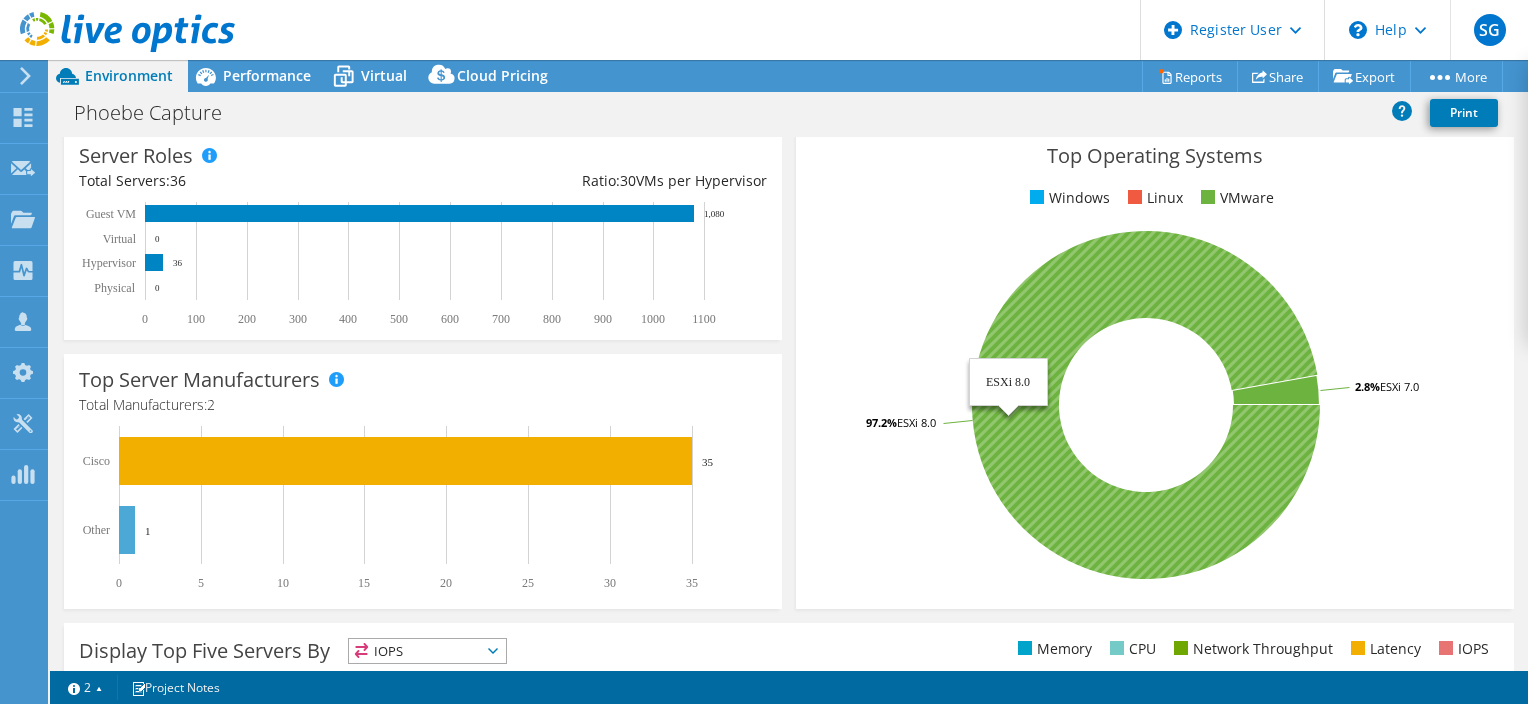 scroll, scrollTop: 0, scrollLeft: 0, axis: both 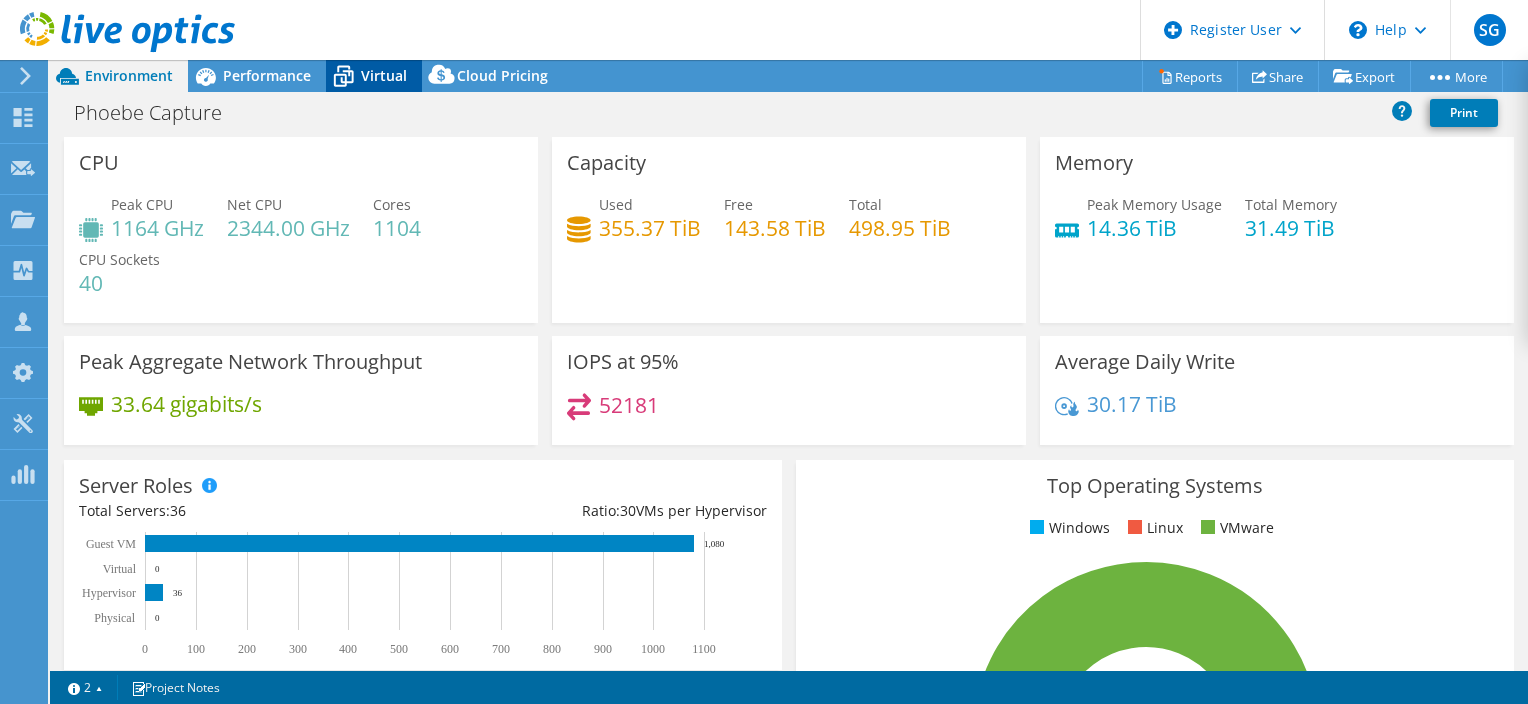 click on "Virtual" at bounding box center [374, 76] 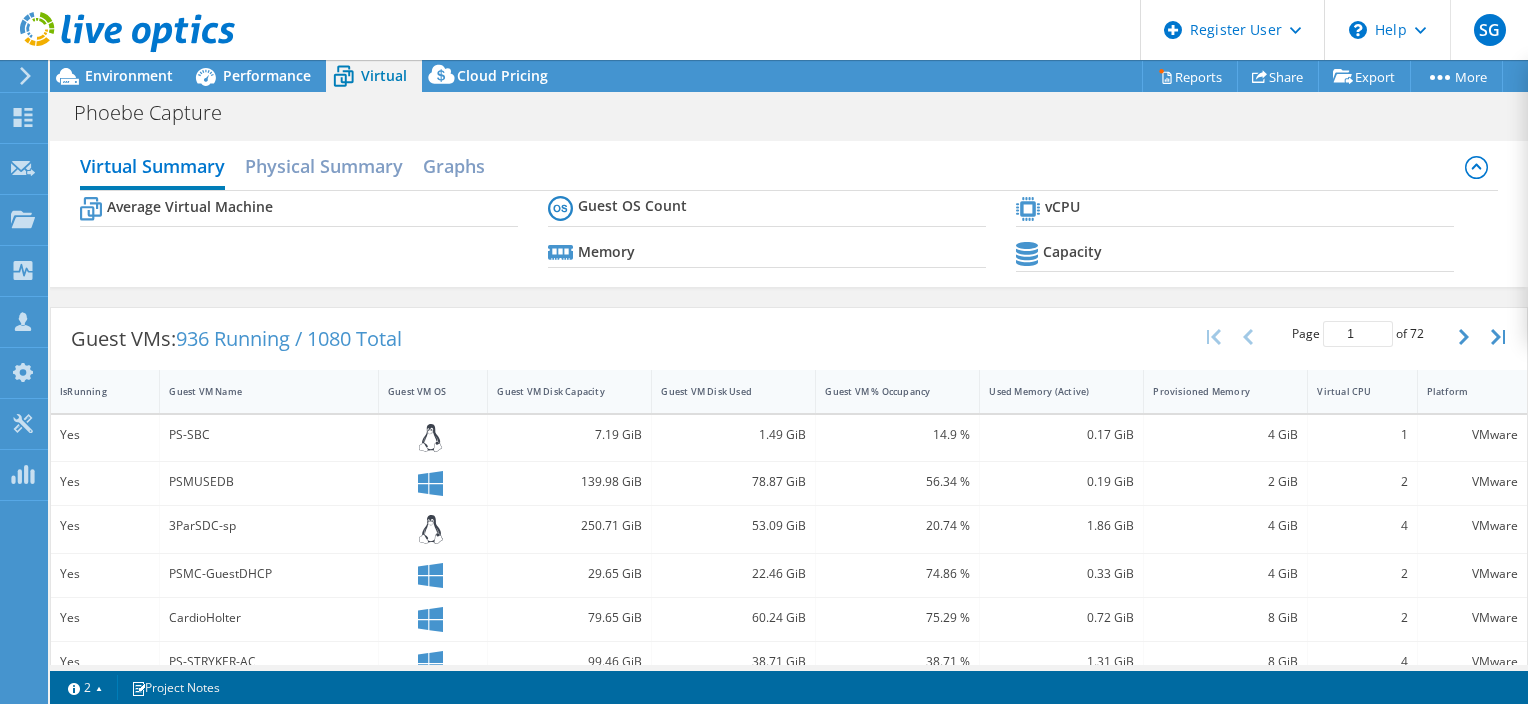 click 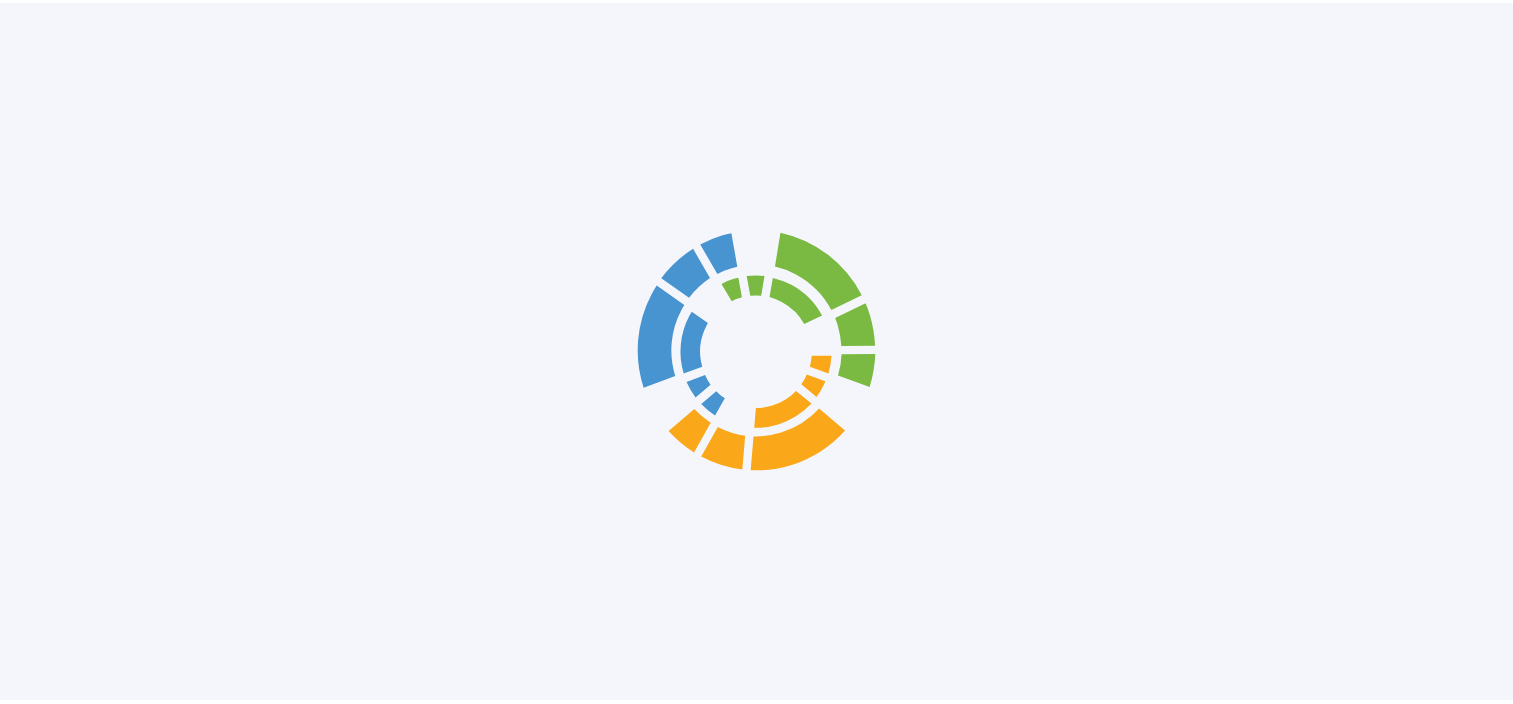 scroll, scrollTop: 0, scrollLeft: 0, axis: both 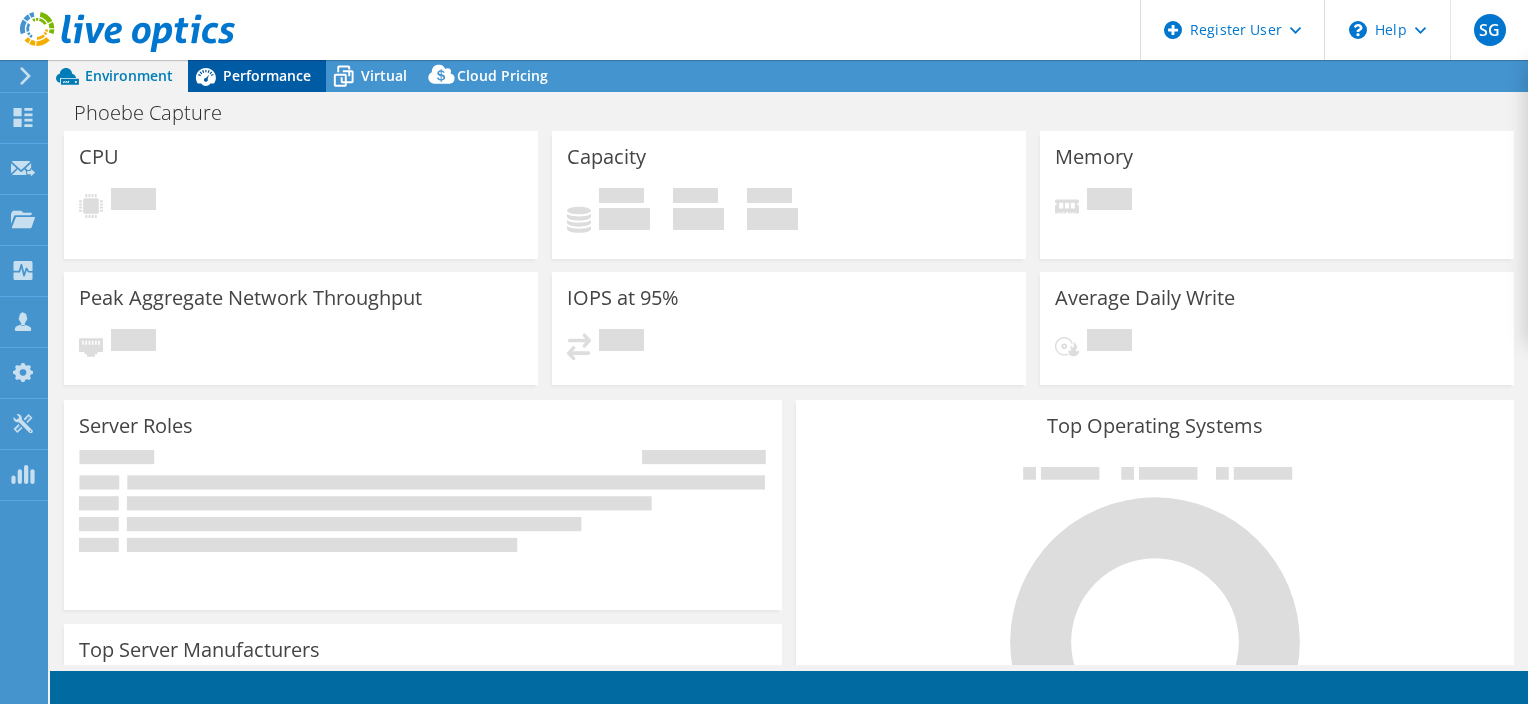 click on "Performance" at bounding box center (267, 75) 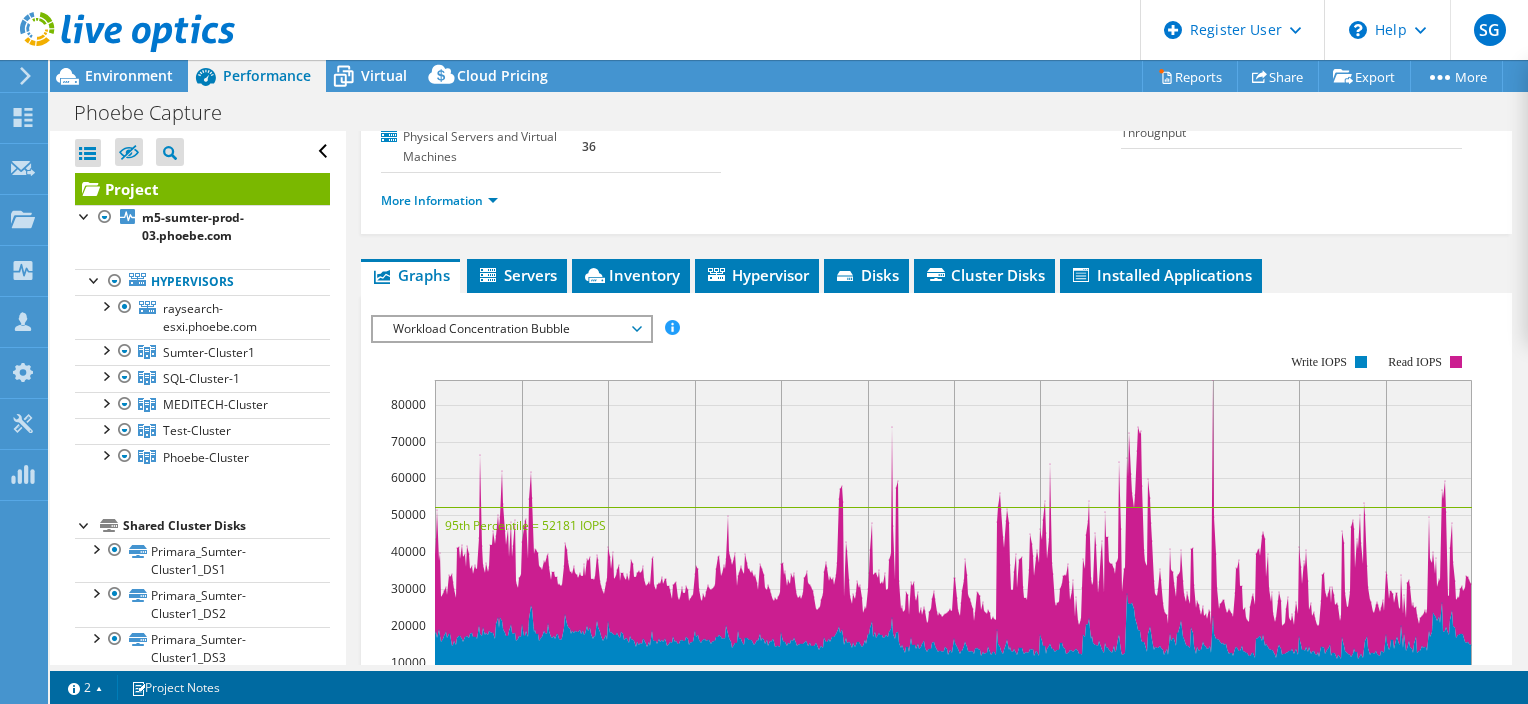 scroll, scrollTop: 292, scrollLeft: 0, axis: vertical 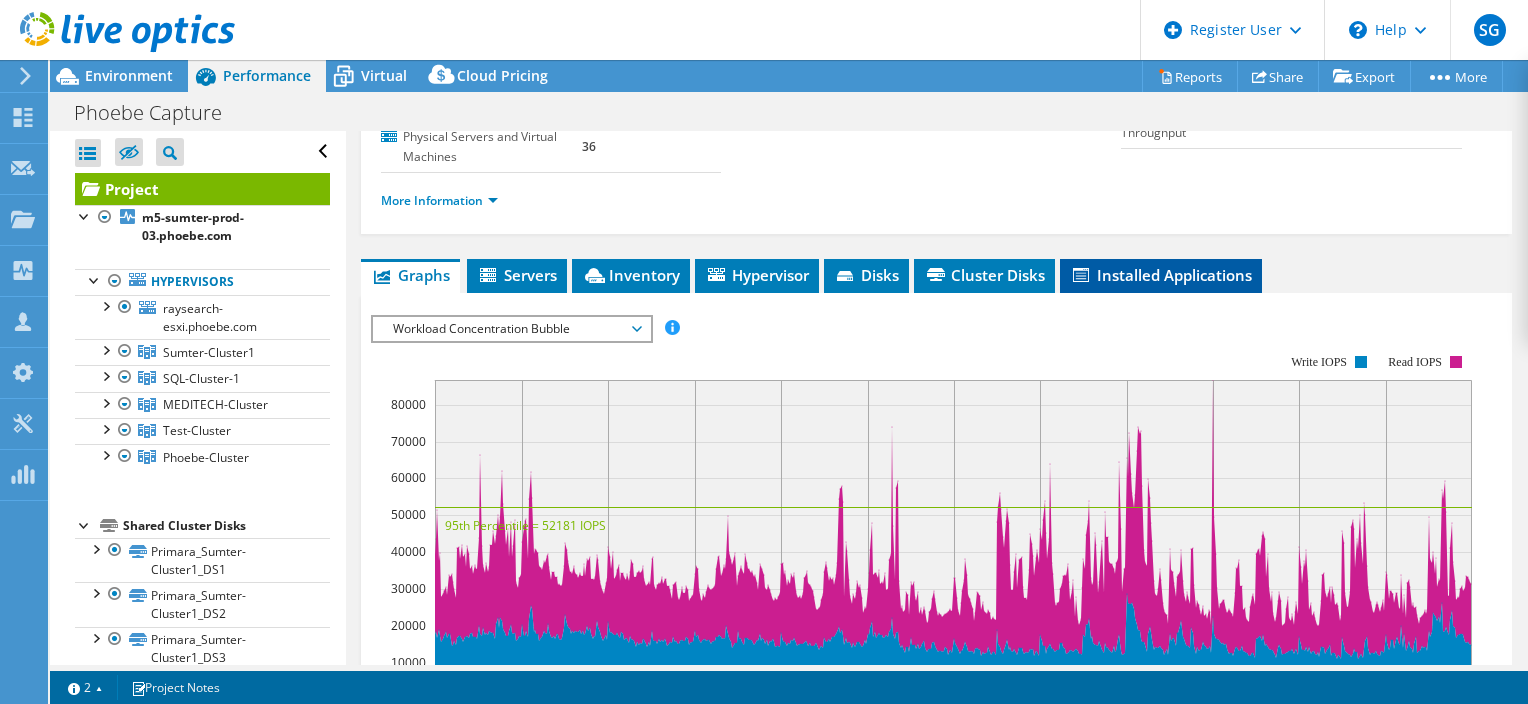 click on "Installed Applications" at bounding box center (1161, 275) 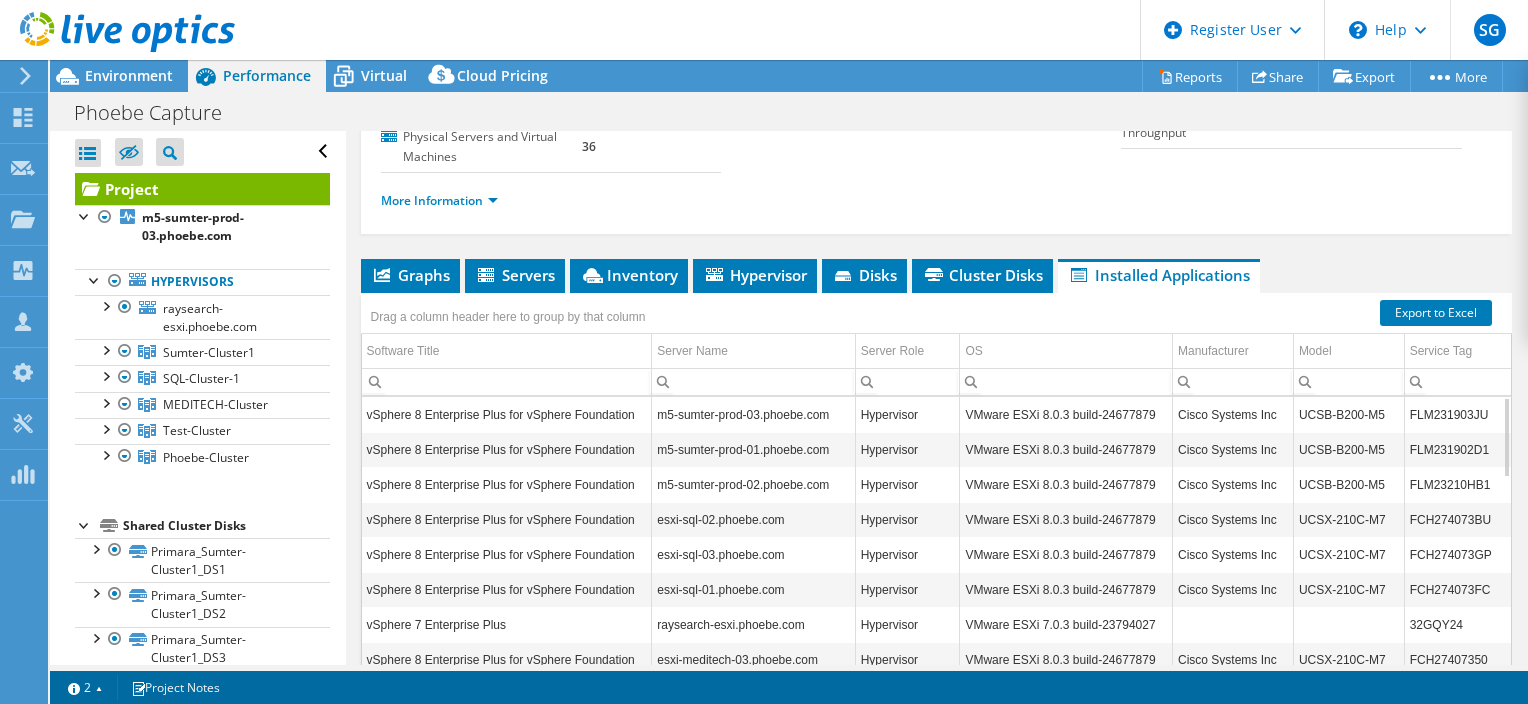 scroll, scrollTop: 184, scrollLeft: 0, axis: vertical 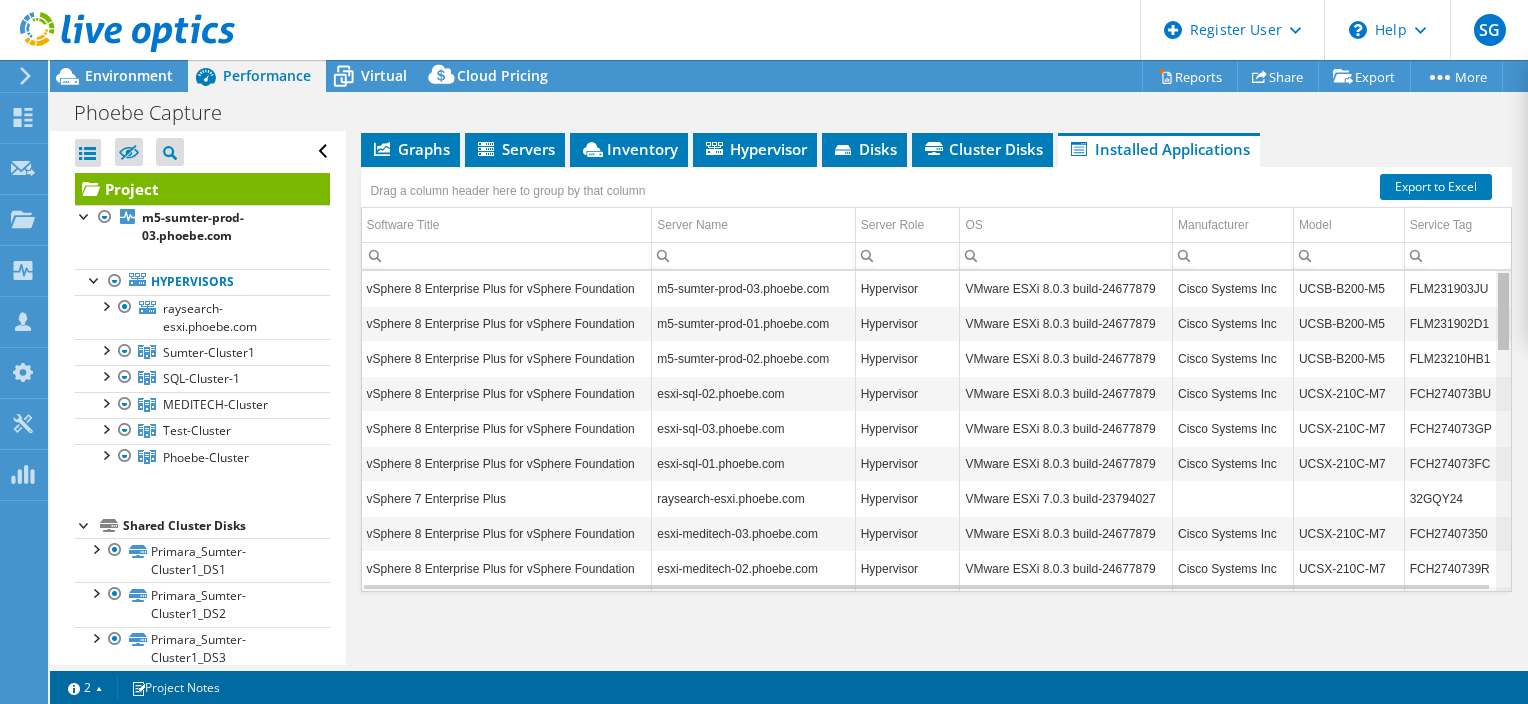 drag, startPoint x: 1492, startPoint y: 319, endPoint x: 1462, endPoint y: 300, distance: 35.510563 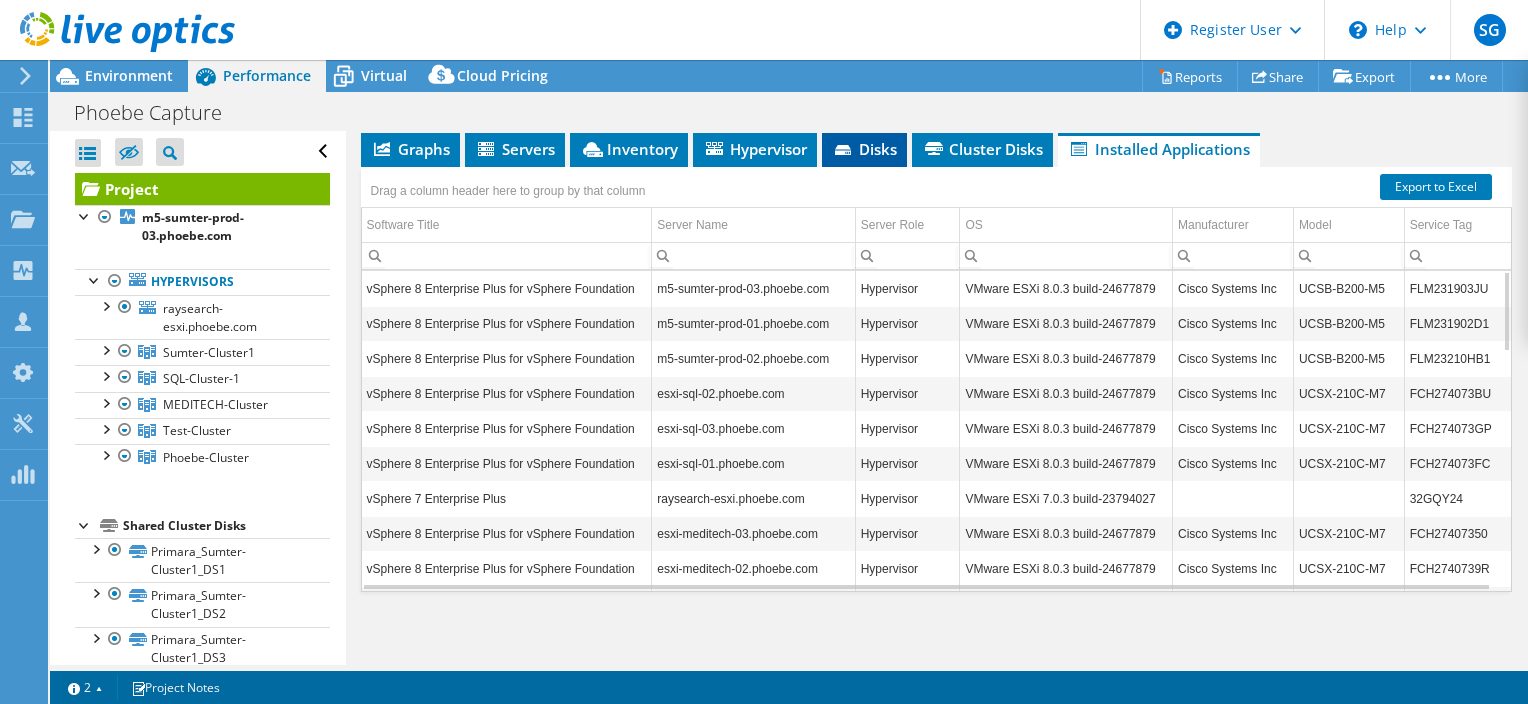 click on "Disks" at bounding box center [864, 149] 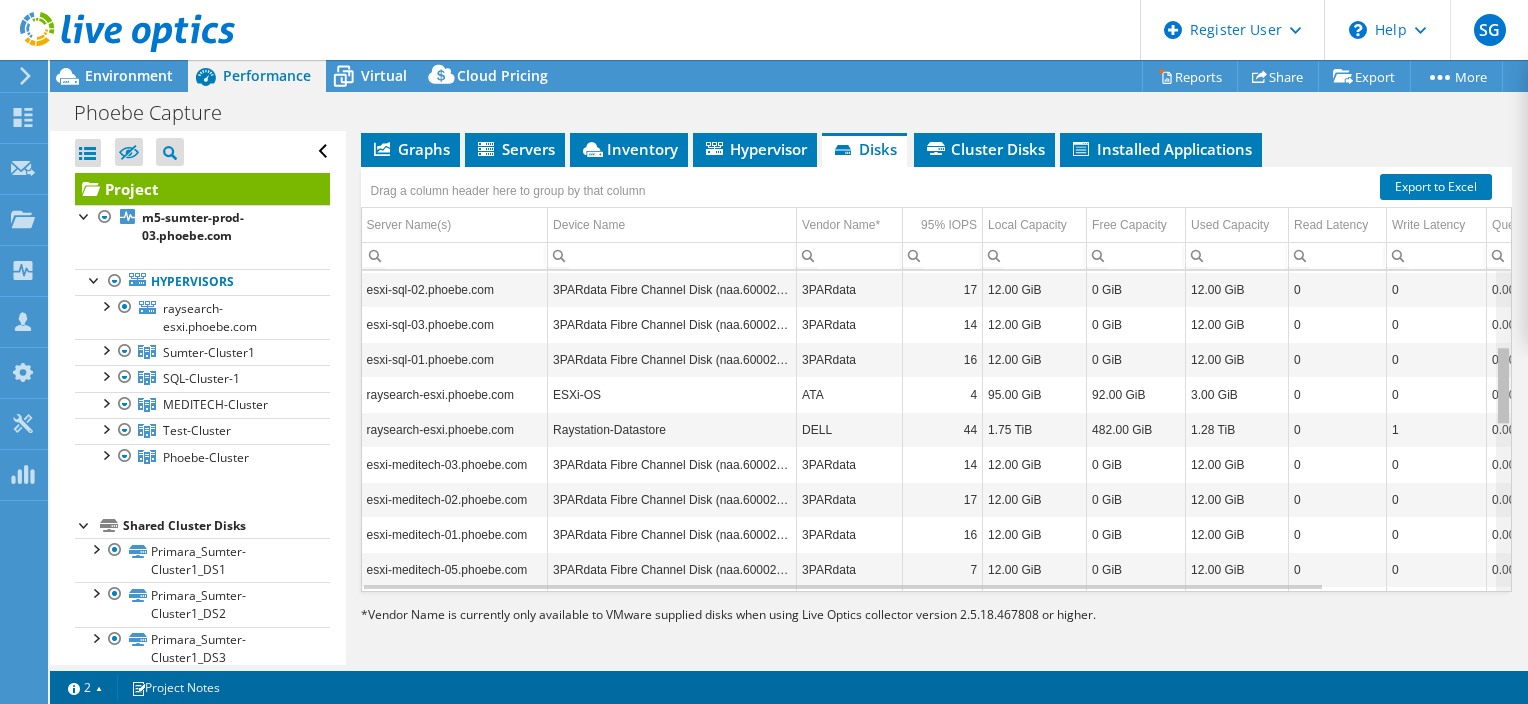 scroll, scrollTop: 0, scrollLeft: 0, axis: both 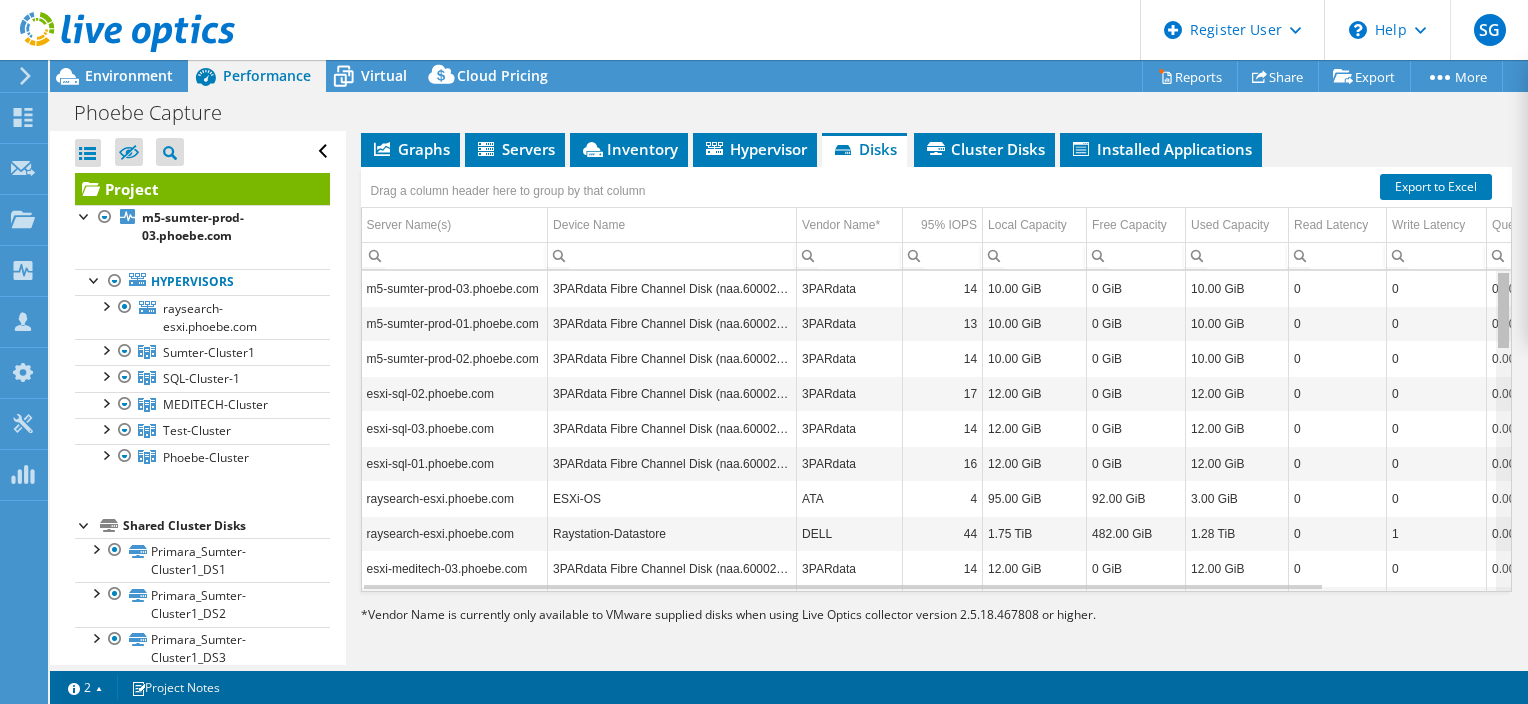 drag, startPoint x: 1491, startPoint y: 301, endPoint x: 1472, endPoint y: 272, distance: 34.669872 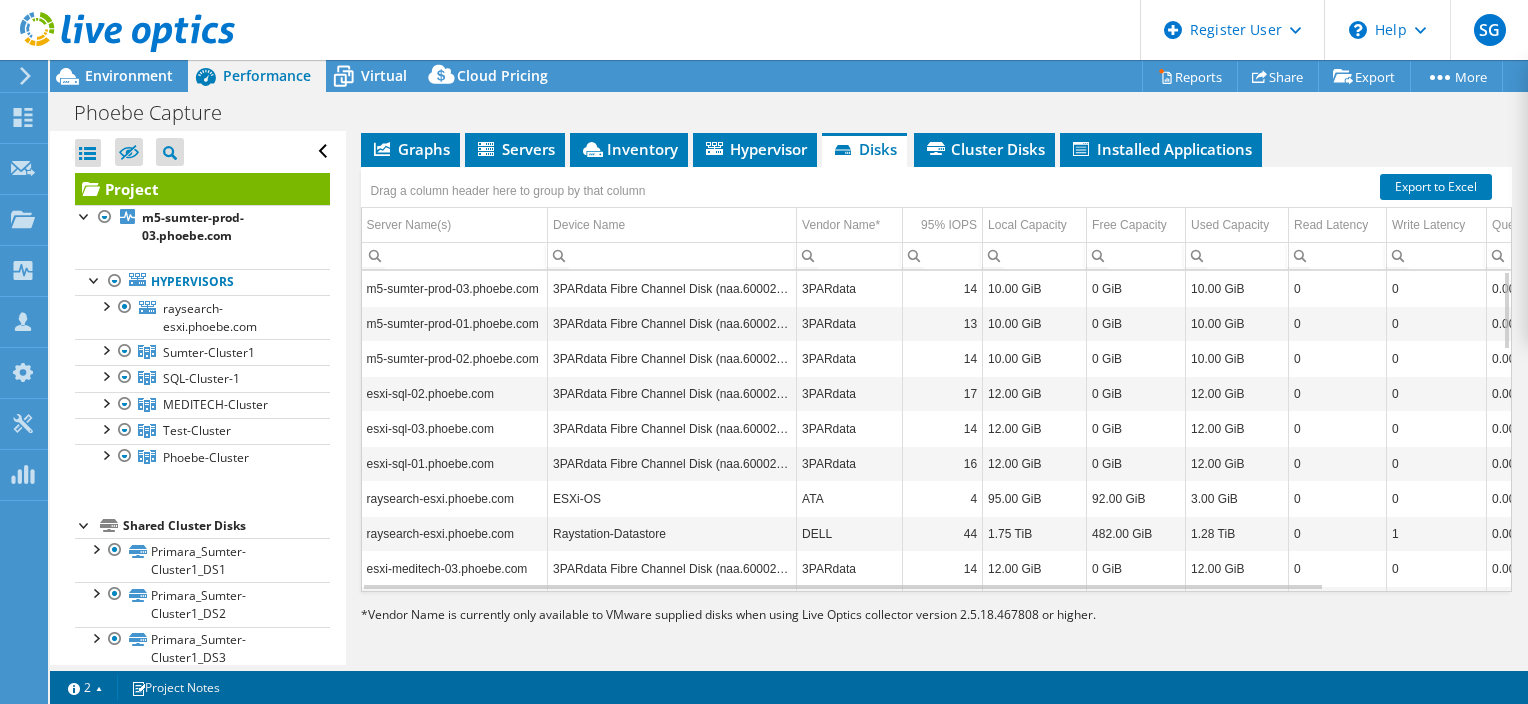 click on "Drag a column header here to group by that column" at bounding box center [936, 180] 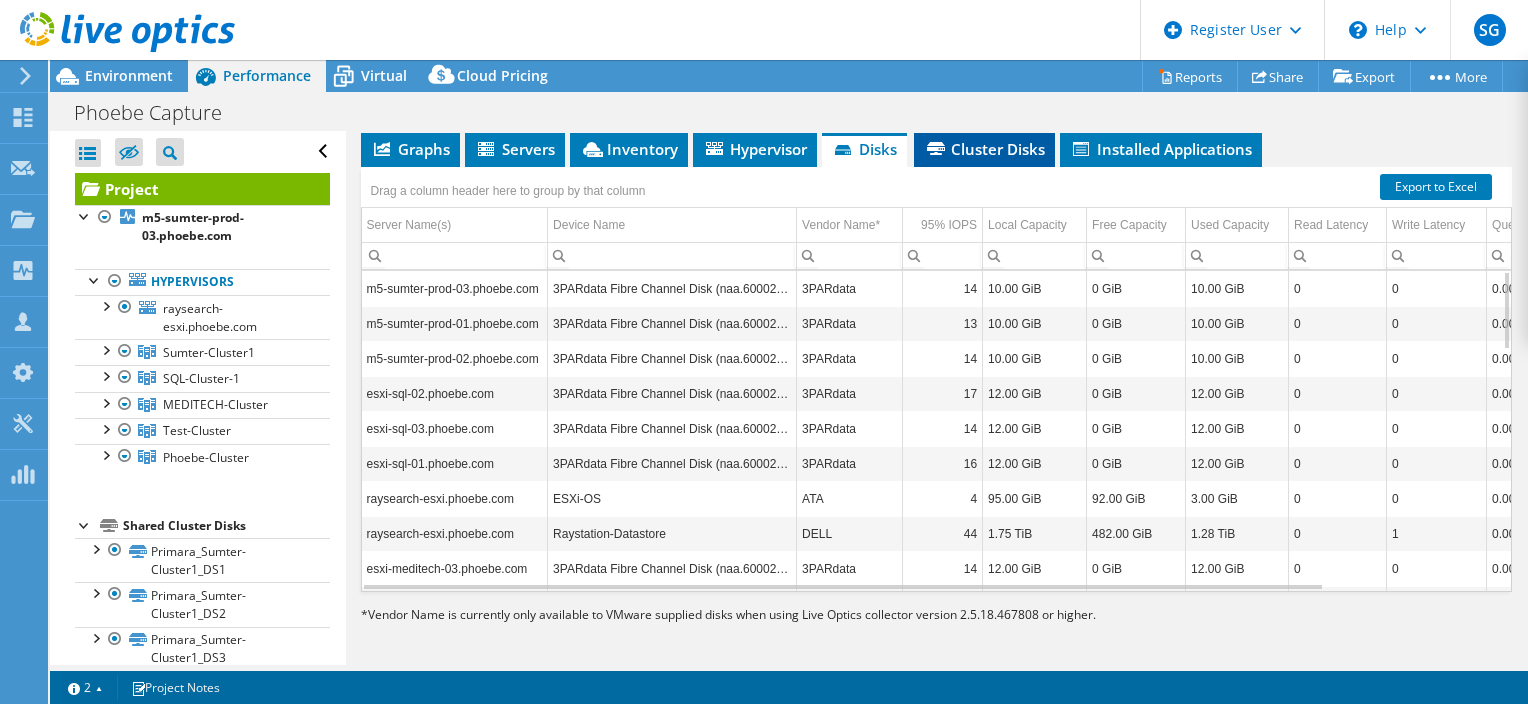 click on "Cluster Disks" at bounding box center [984, 149] 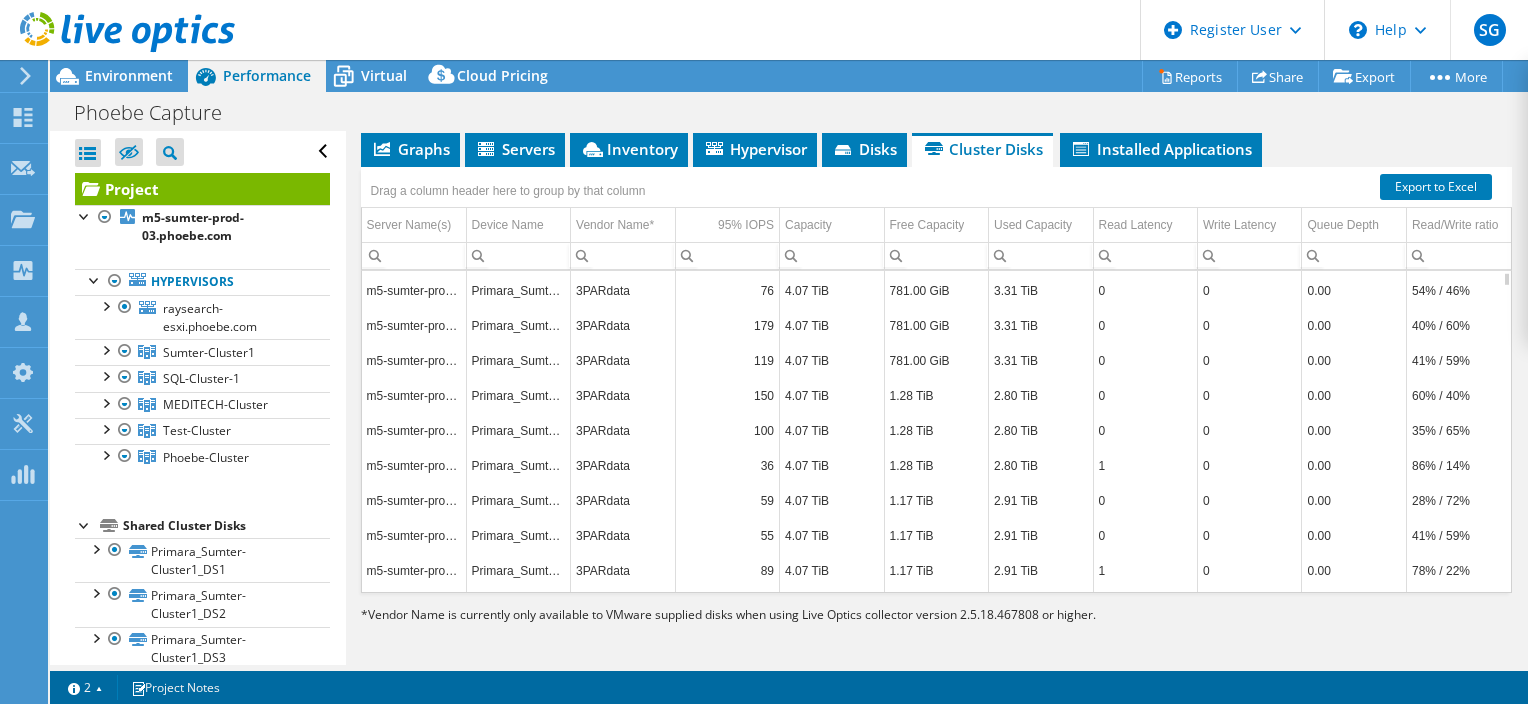 scroll, scrollTop: 48, scrollLeft: 0, axis: vertical 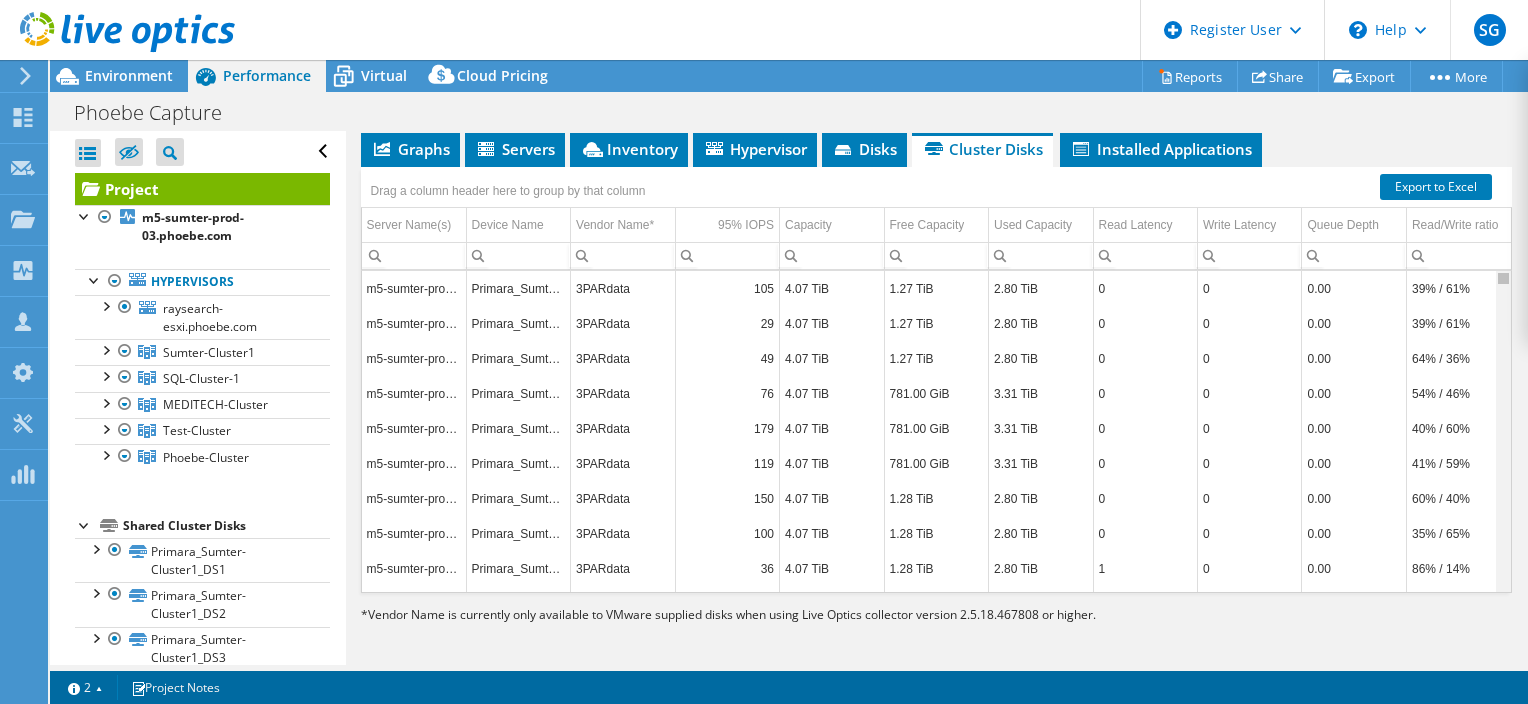 drag, startPoint x: 1492, startPoint y: 320, endPoint x: 1516, endPoint y: 168, distance: 153.88307 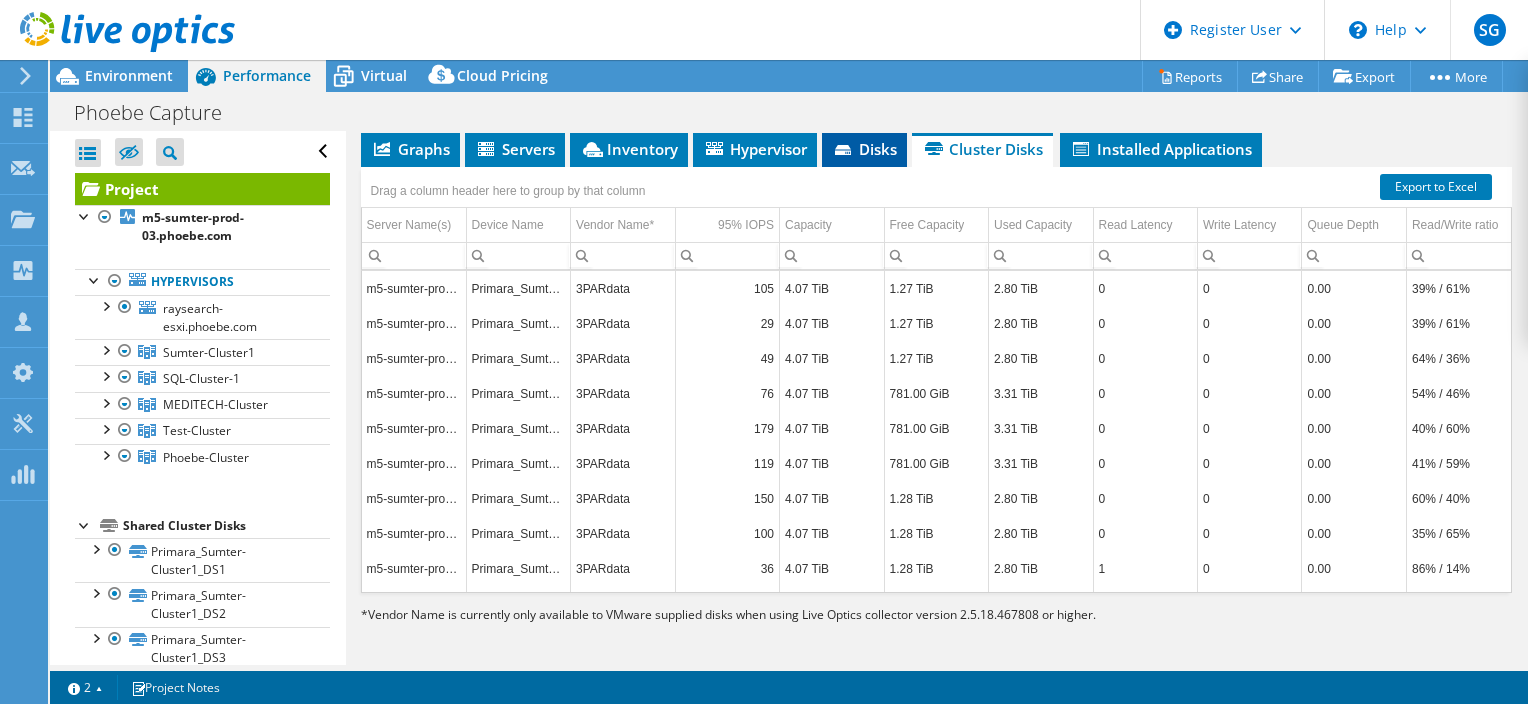 click on "Disks" at bounding box center [864, 150] 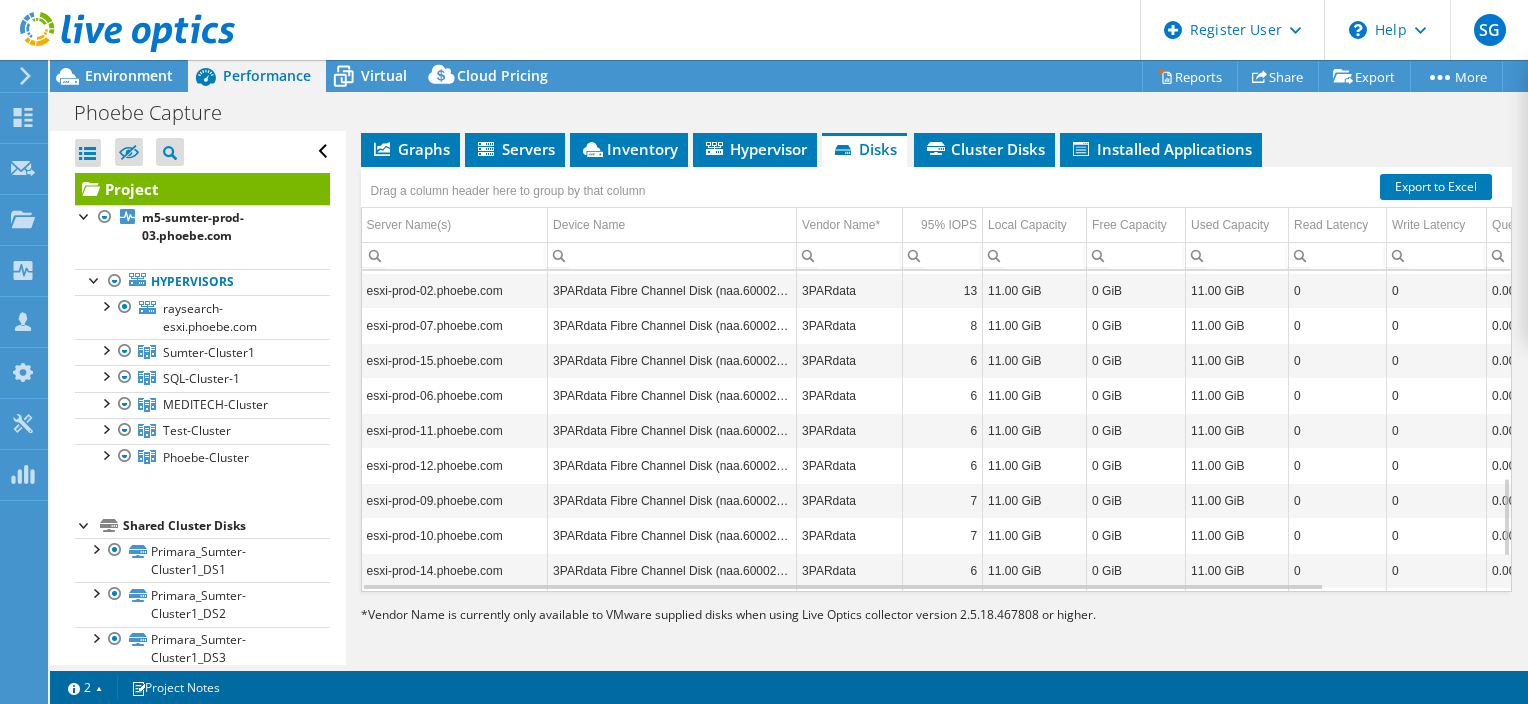 scroll, scrollTop: 976, scrollLeft: 0, axis: vertical 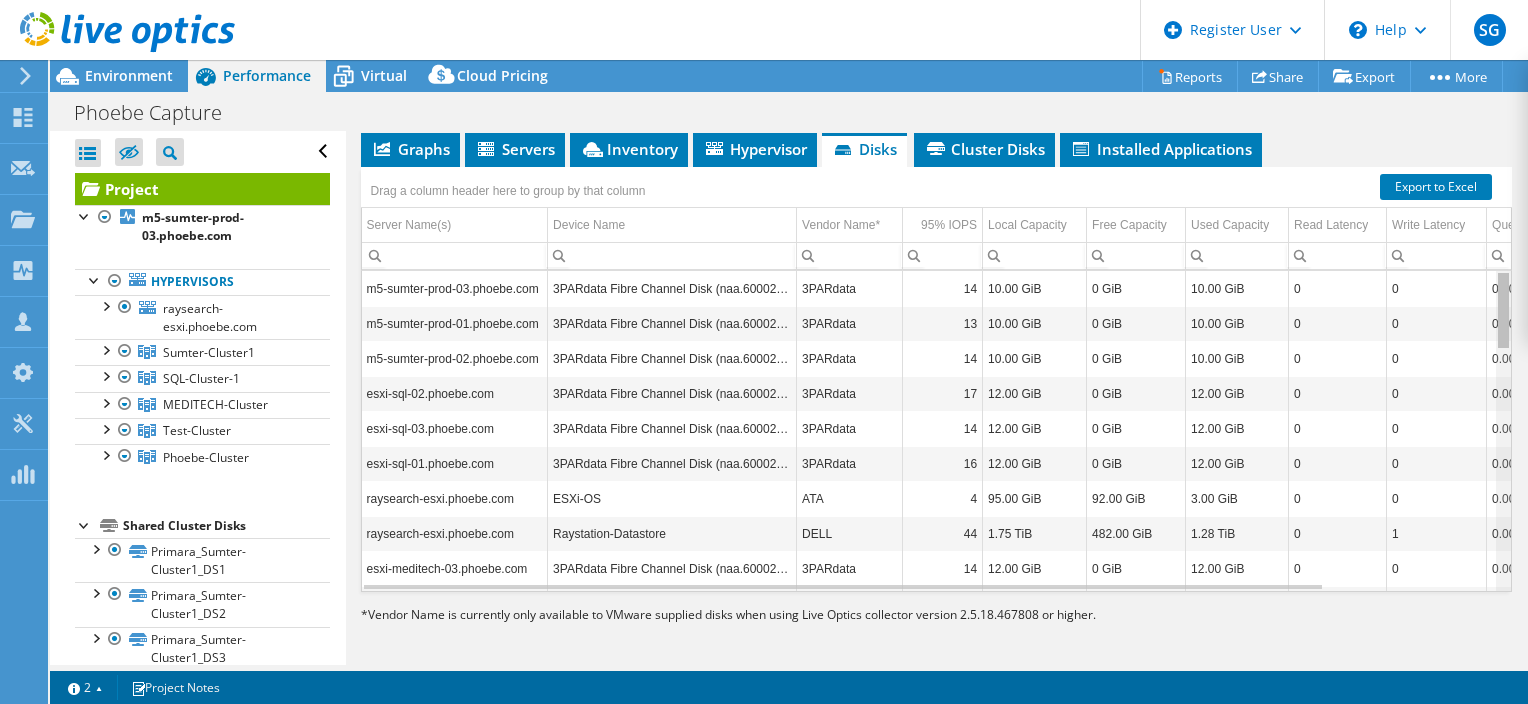 drag, startPoint x: 1490, startPoint y: 529, endPoint x: 1531, endPoint y: 164, distance: 367.29553 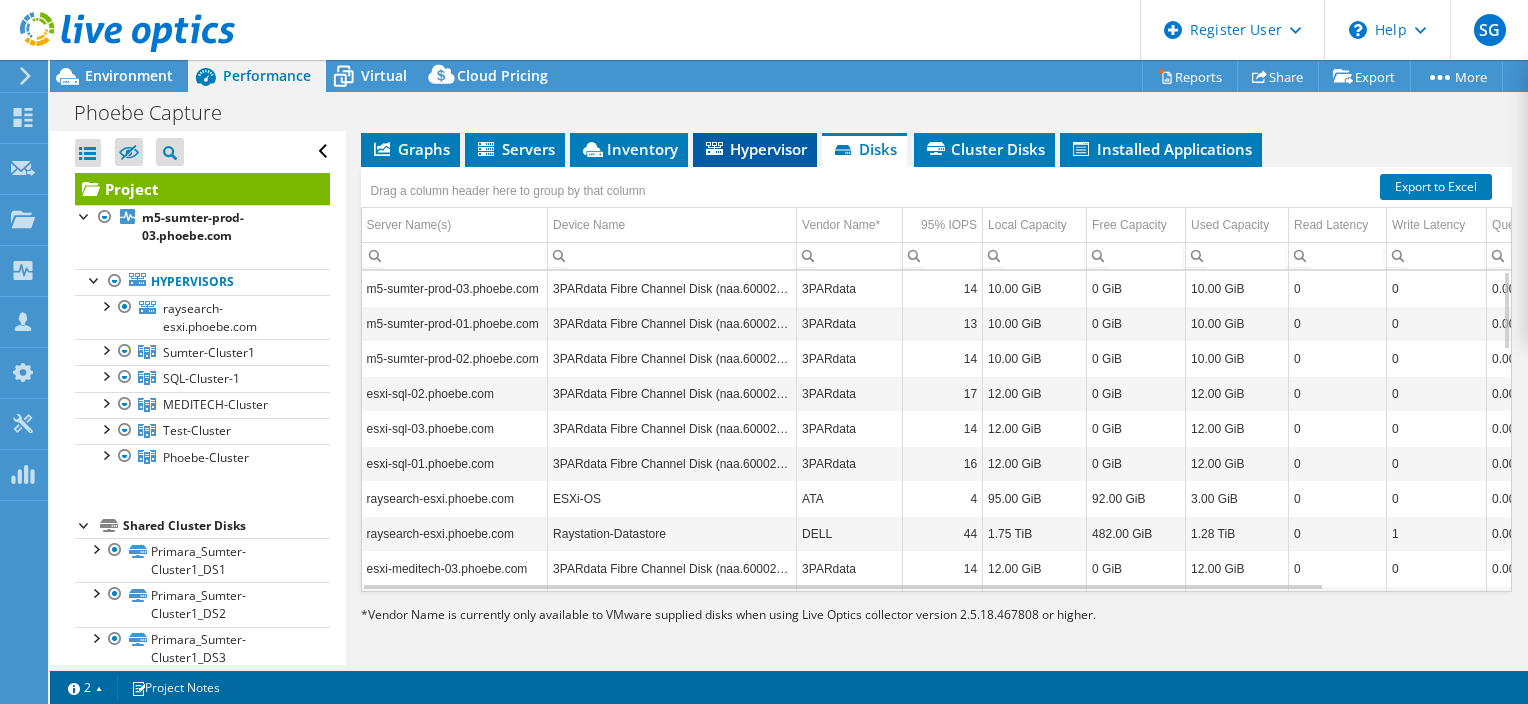 click on "Hypervisor" at bounding box center [755, 149] 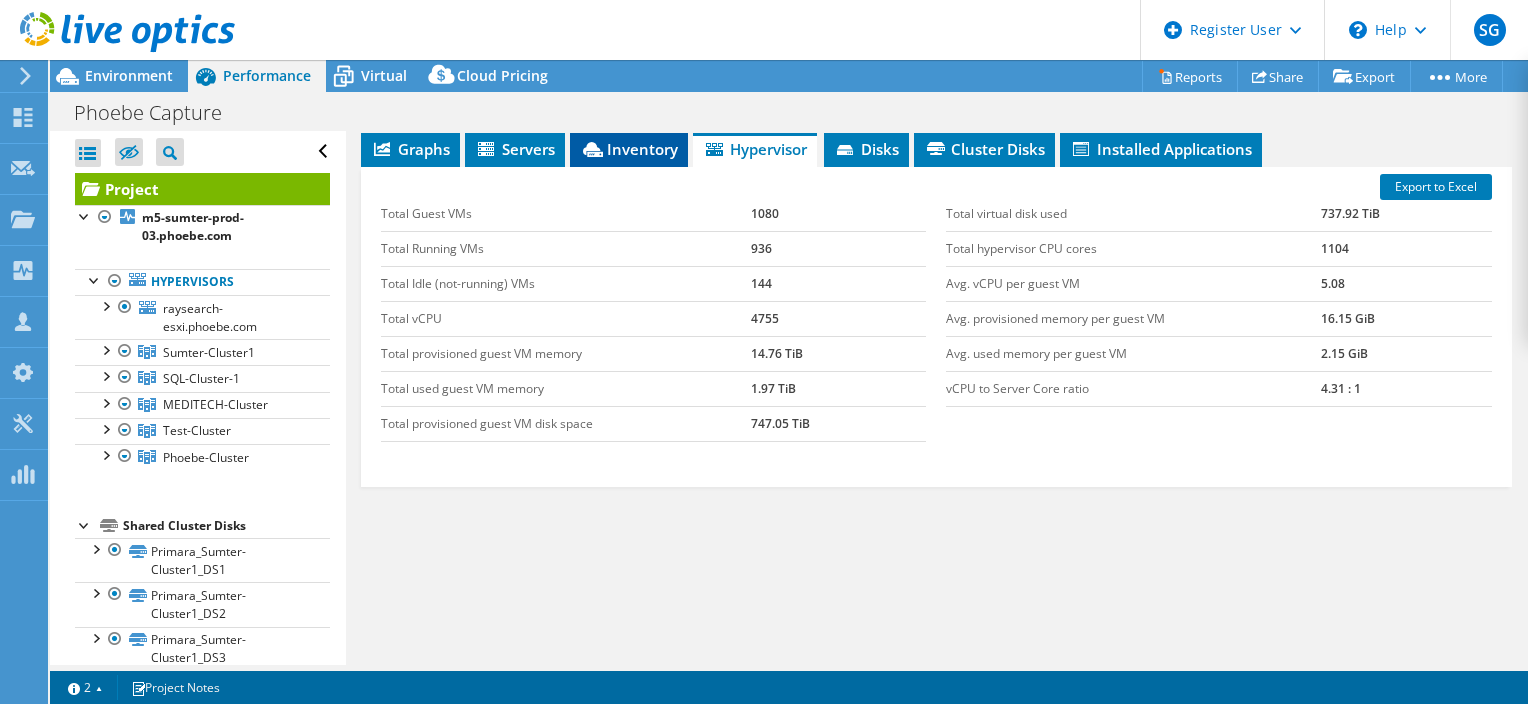 click on "Inventory" at bounding box center (629, 149) 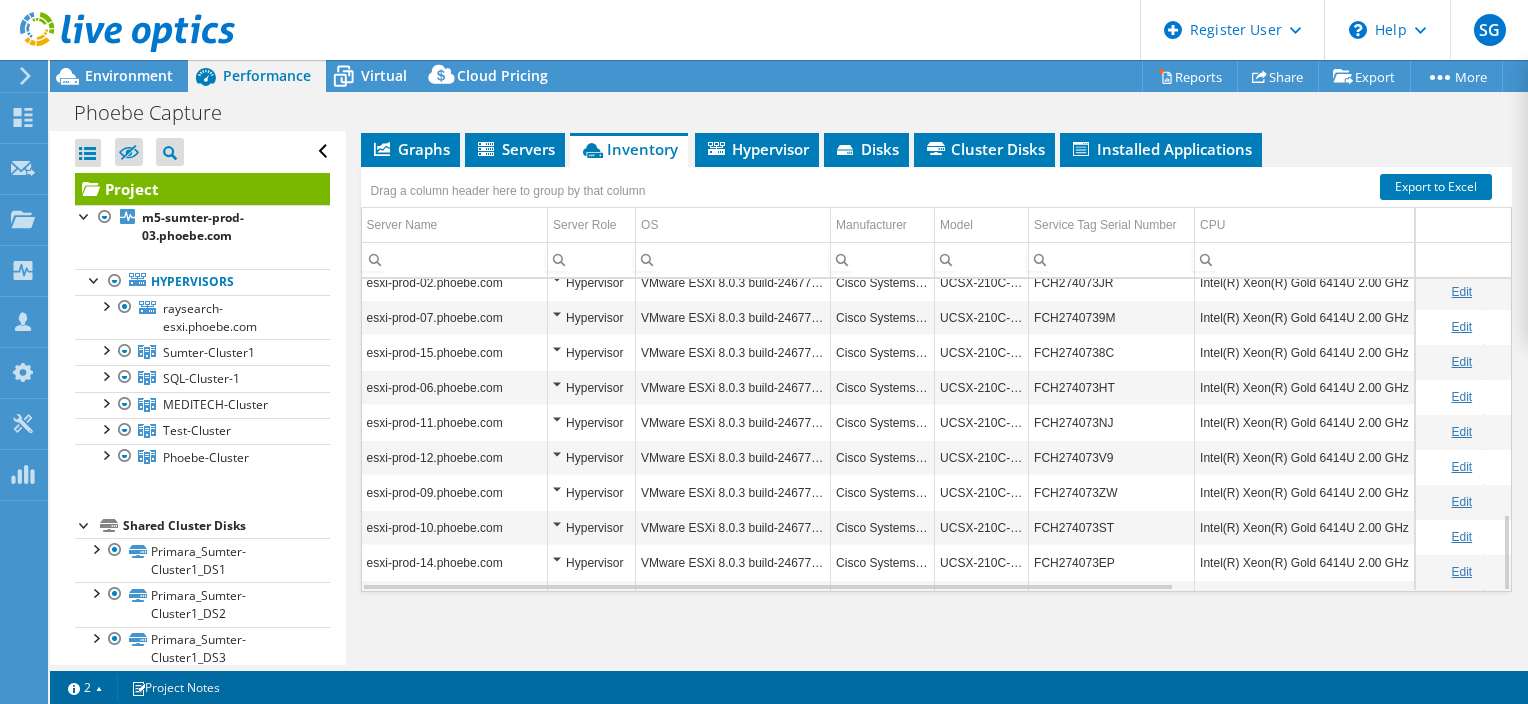 scroll, scrollTop: 948, scrollLeft: 0, axis: vertical 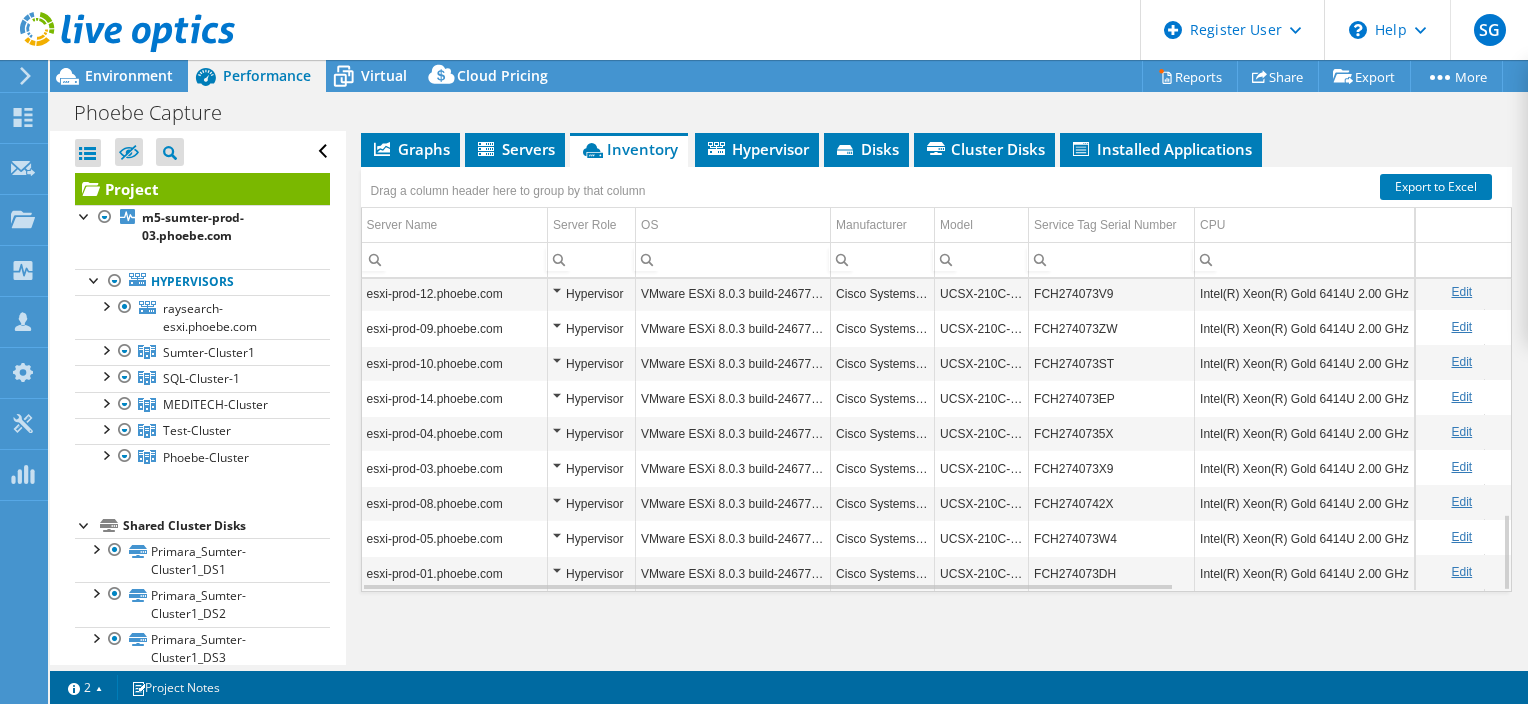 click on "Hypervisor" at bounding box center [592, 433] 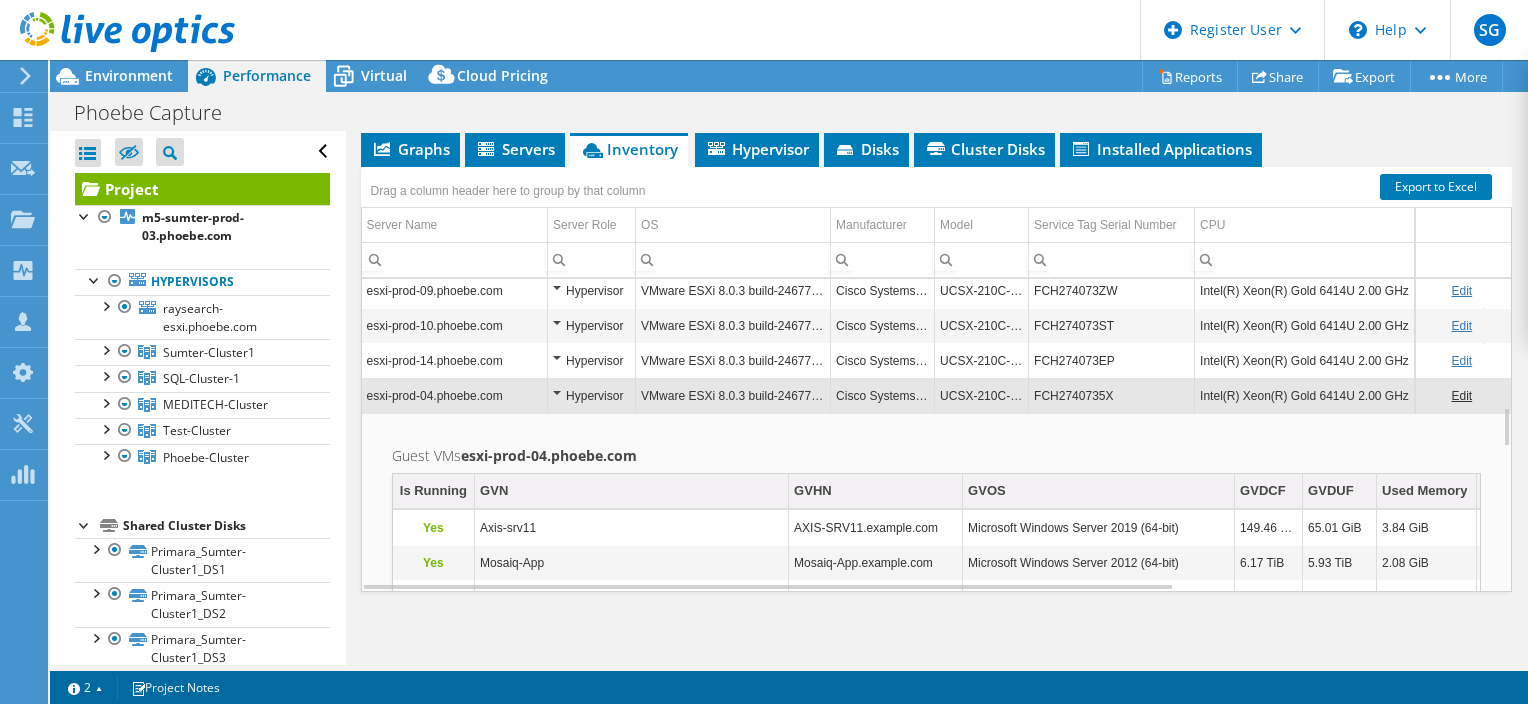 scroll, scrollTop: 984, scrollLeft: 0, axis: vertical 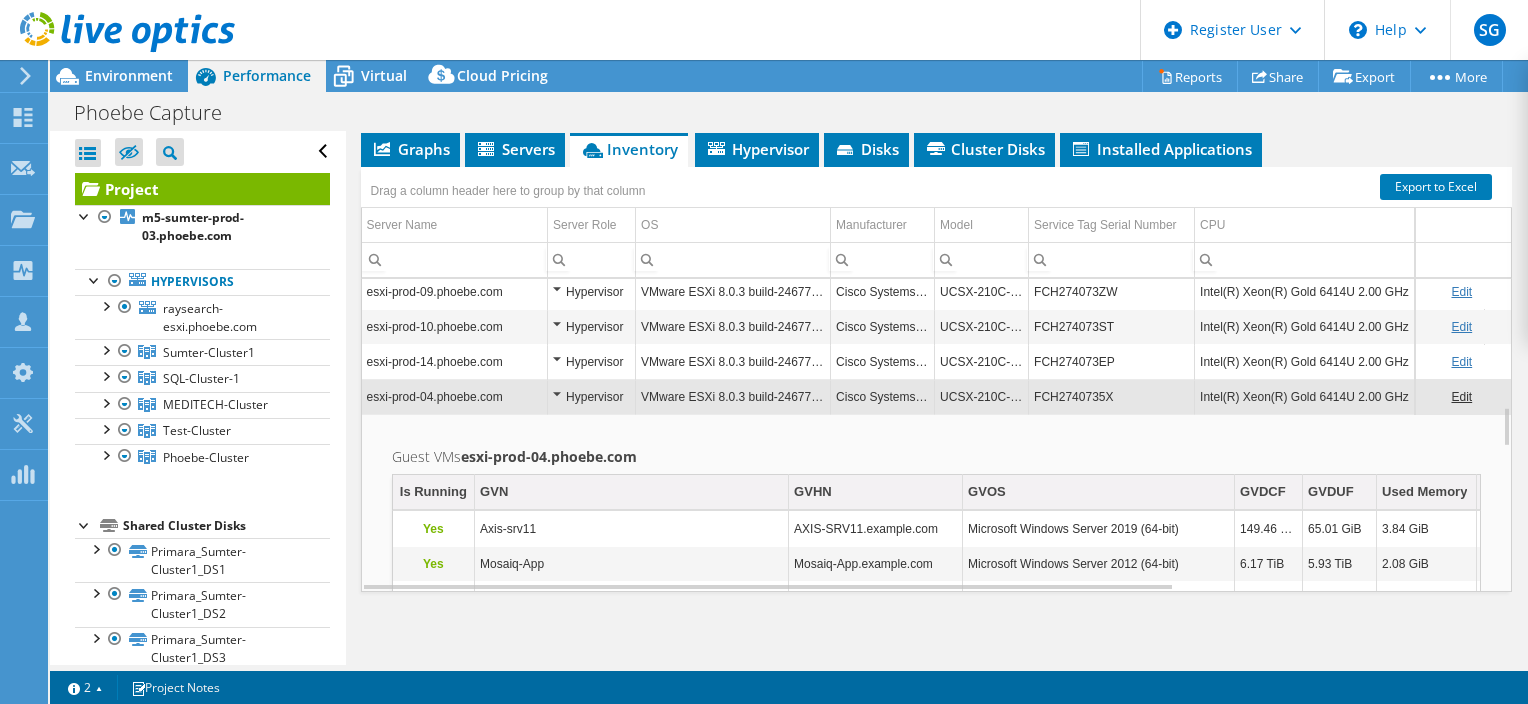 click on "Hypervisor" at bounding box center (591, 397) 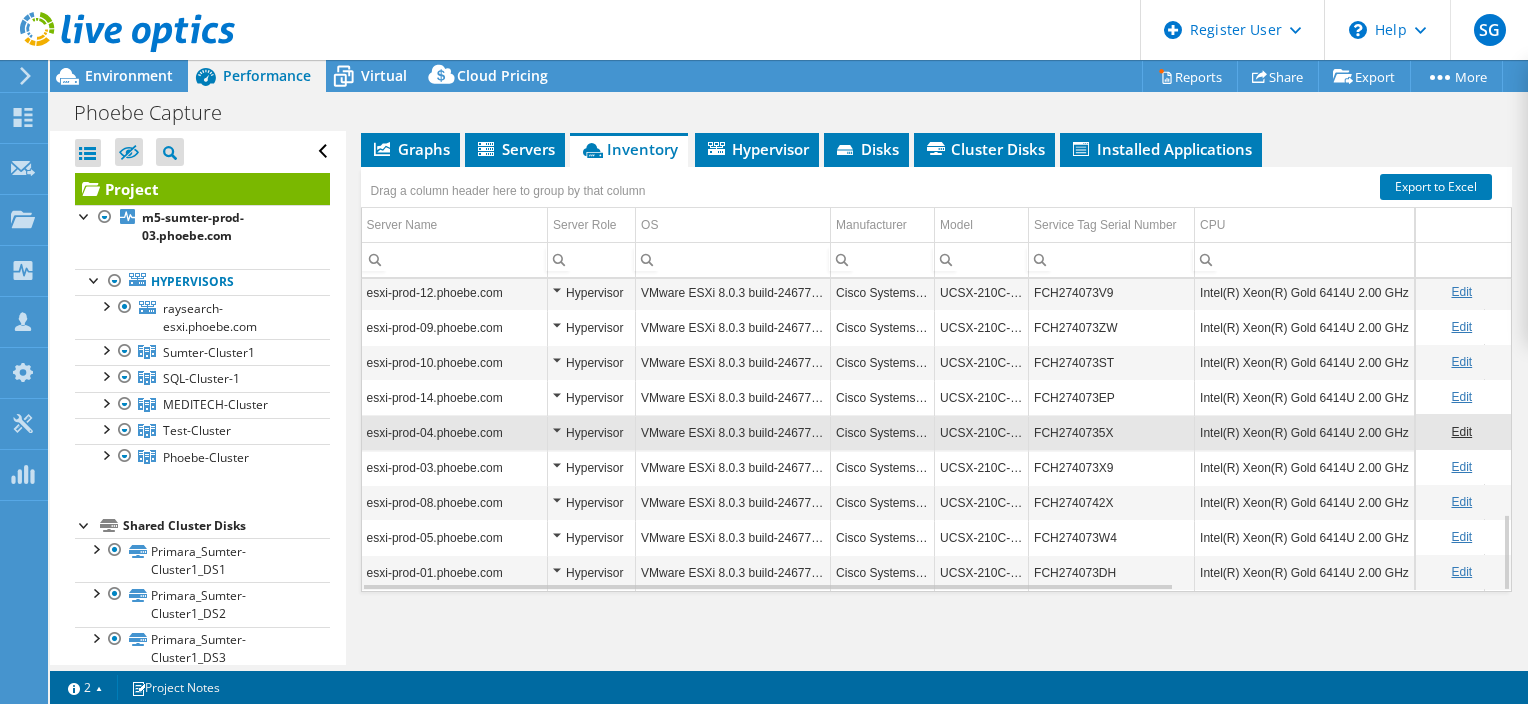 click on "Project
Details
Prepared for:
Will Patterson,  wpatters@phoebehealth.com
Account
Phoebe Putney
Duration
1 day, 0 hr, 1 min
Start Time
07/09/2025, 07:59 (-04:00)
End Time
07/10/2025, 08:00 (-04:00)
36" at bounding box center (936, 190) 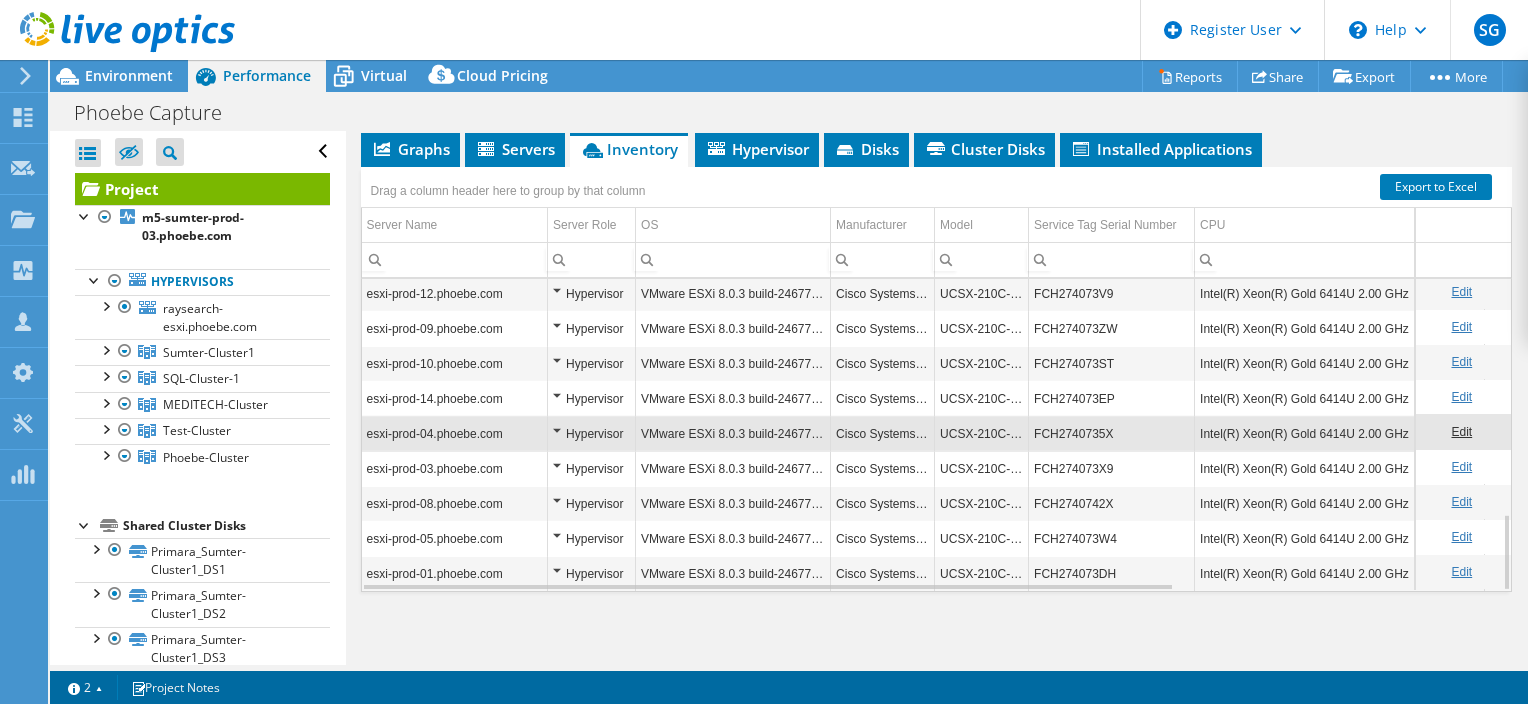 click on "Project
Details
Prepared for:
Will Patterson,  wpatters@phoebehealth.com
Account
Phoebe Putney
Duration
1 day, 0 hr, 1 min
Start Time
07/09/2025, 07:59 (-04:00)
End Time
07/10/2025, 08:00 (-04:00)
36" at bounding box center [936, 190] 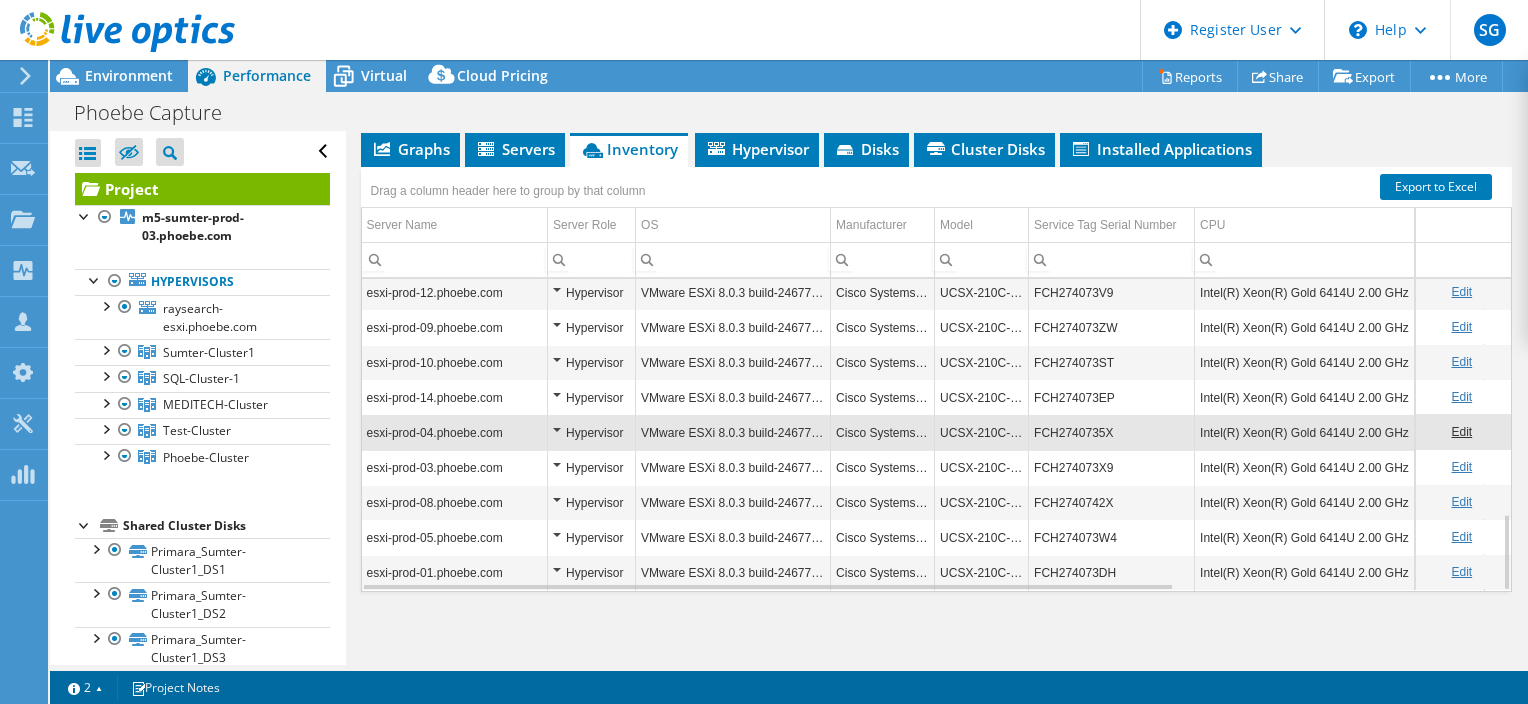 click on "Hypervisor" at bounding box center (591, 573) 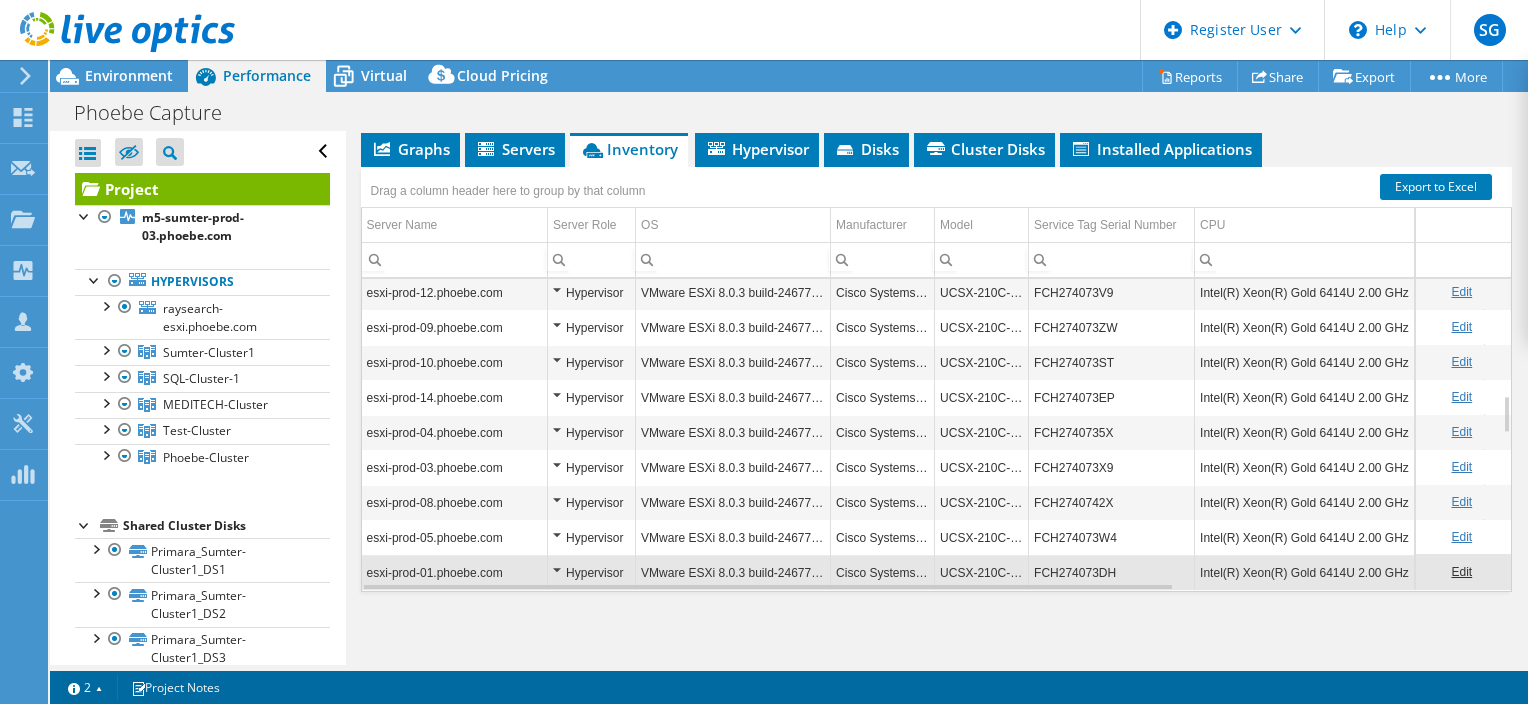 click on "Hypervisor" at bounding box center (591, 573) 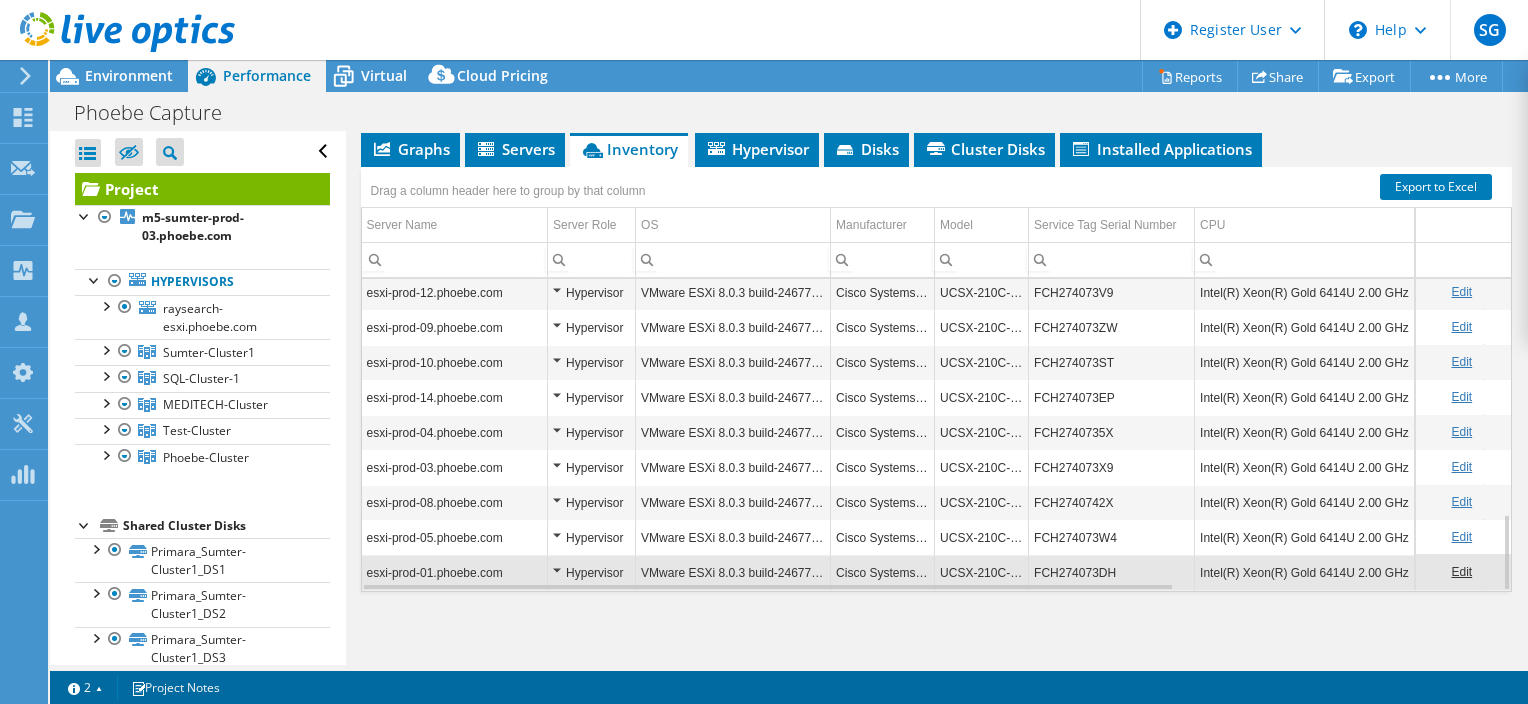 click on "Hypervisor" at bounding box center [591, 573] 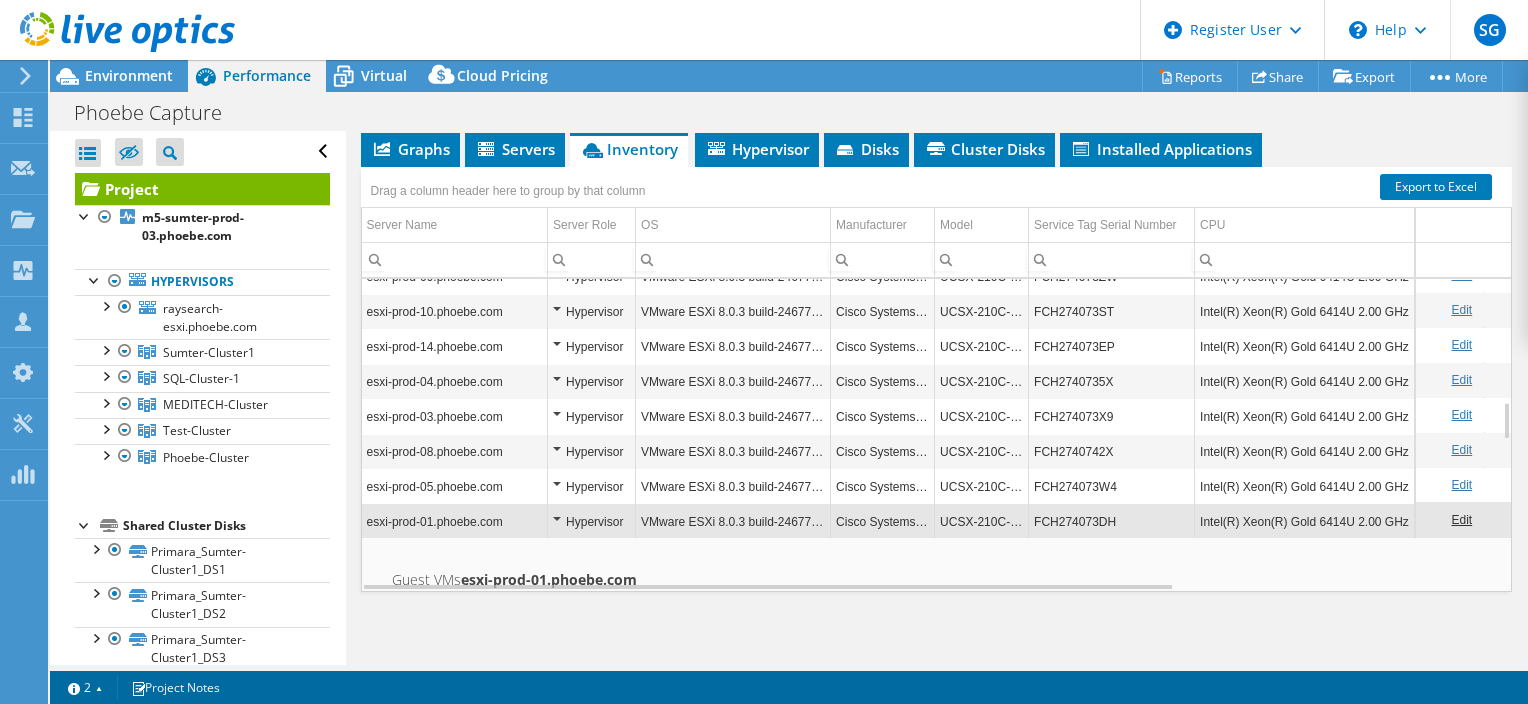 scroll, scrollTop: 1002, scrollLeft: 0, axis: vertical 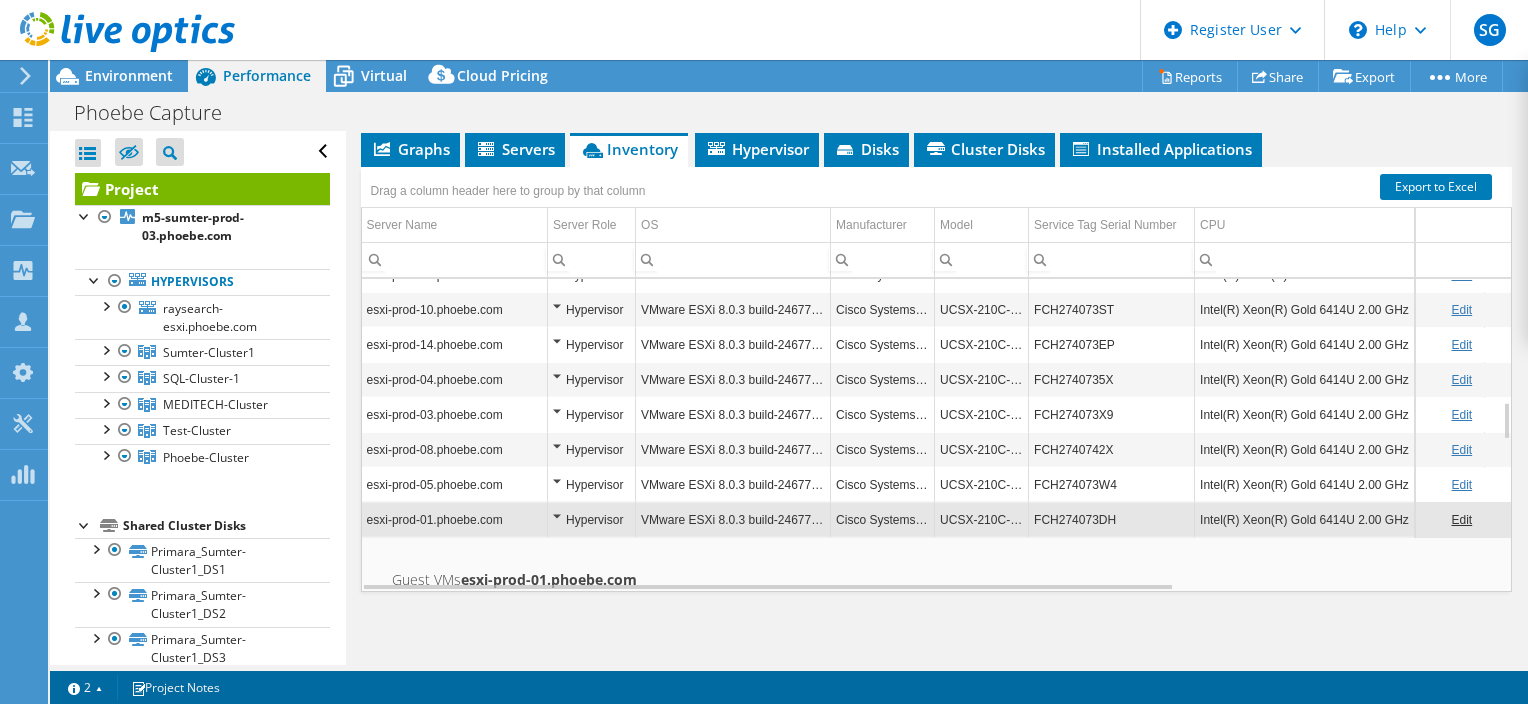click on "Hypervisor" at bounding box center [591, 519] 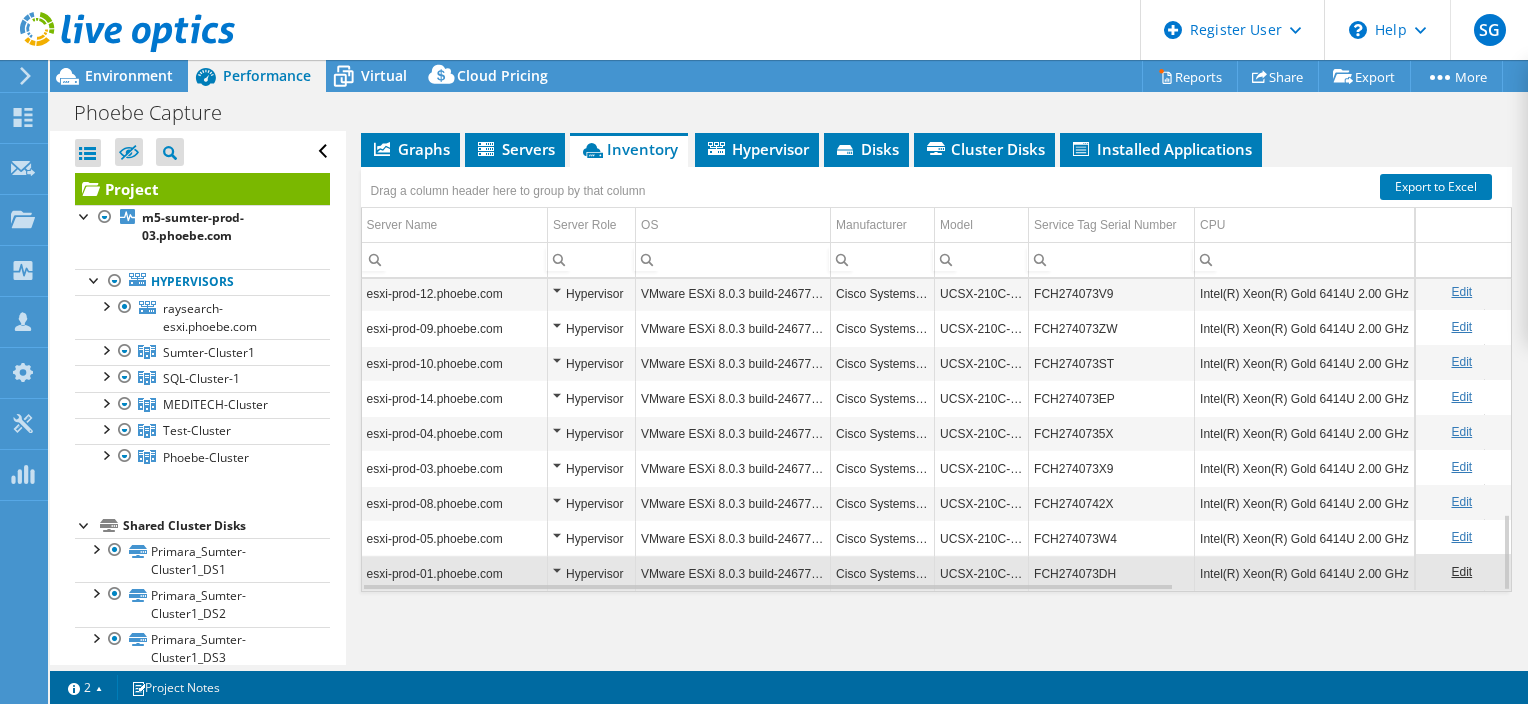 click on "Hypervisor" at bounding box center (591, 573) 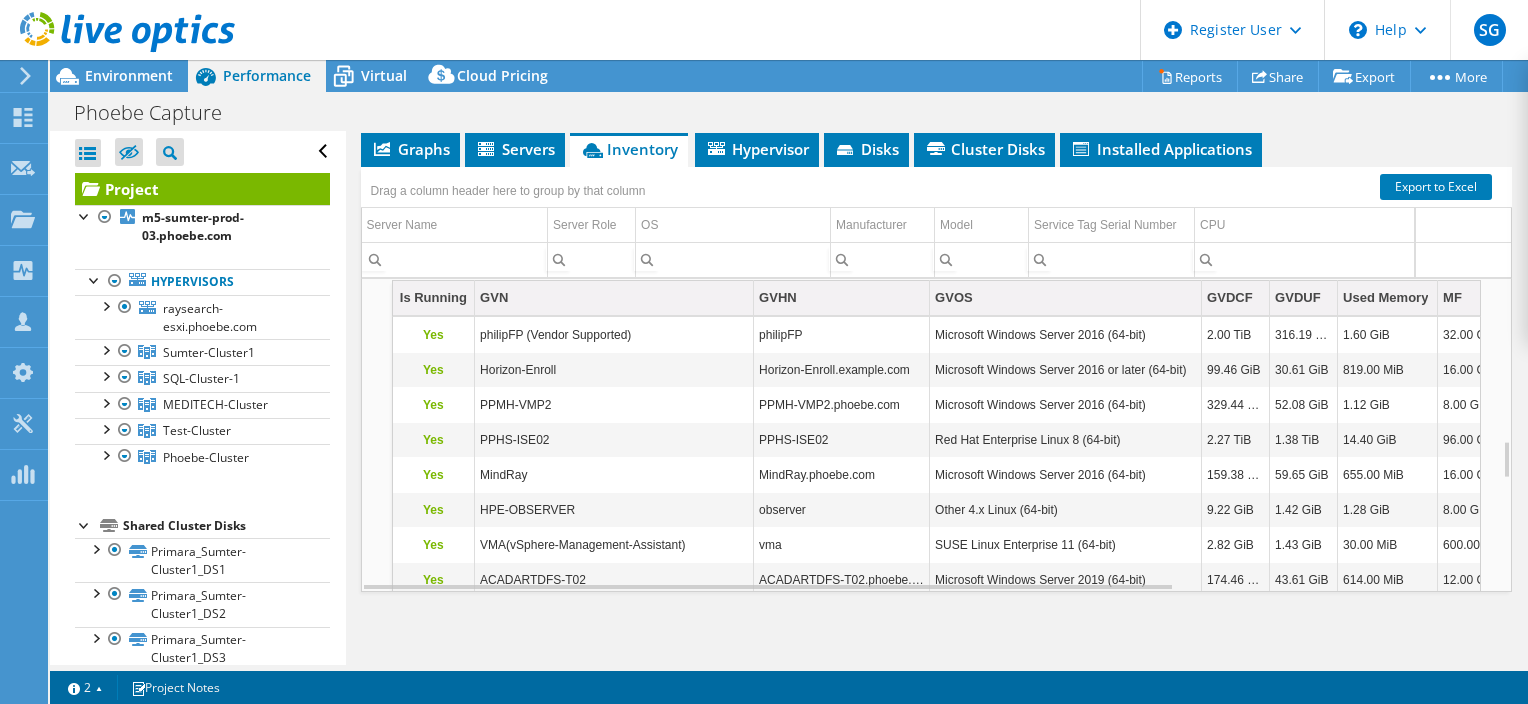 scroll, scrollTop: 1319, scrollLeft: 0, axis: vertical 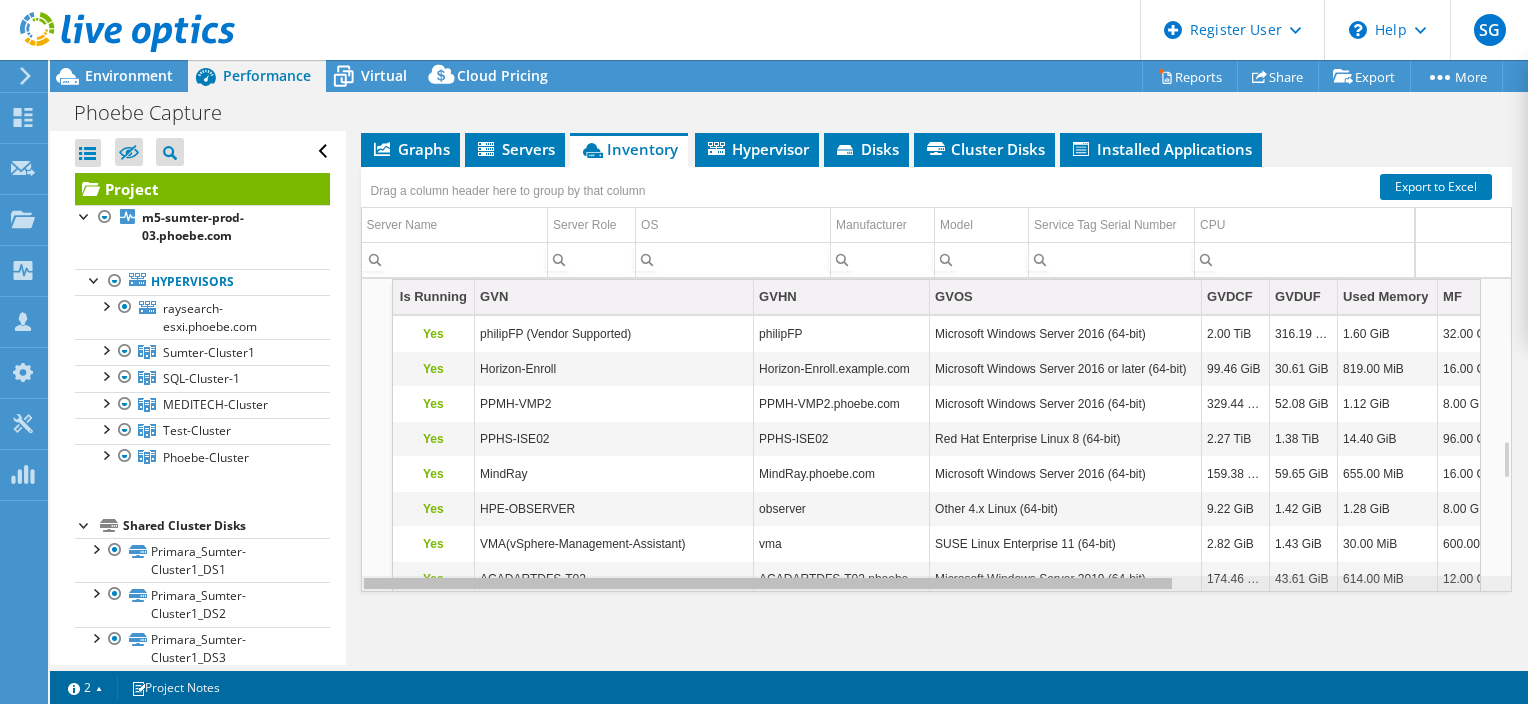 drag, startPoint x: 620, startPoint y: 580, endPoint x: 588, endPoint y: 565, distance: 35.341194 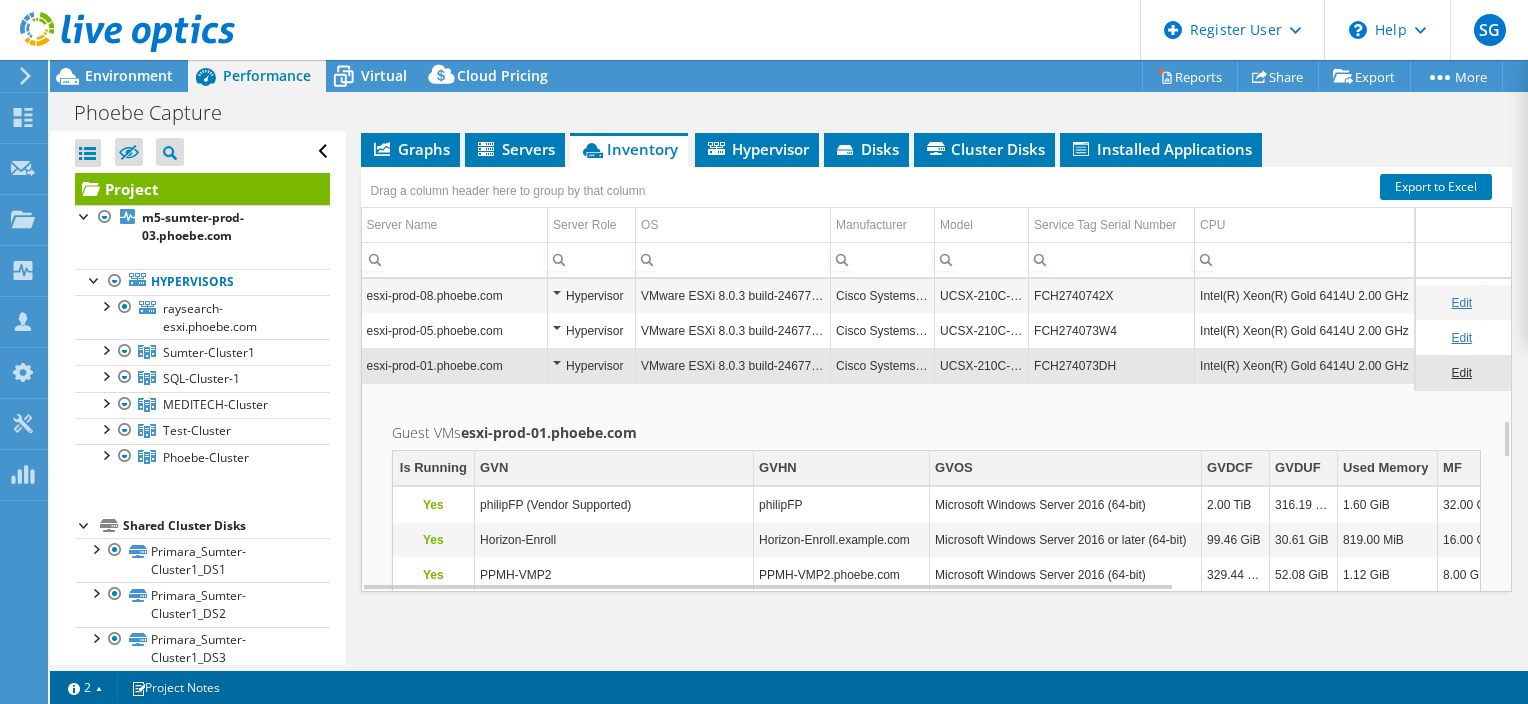 scroll, scrollTop: 1146, scrollLeft: 0, axis: vertical 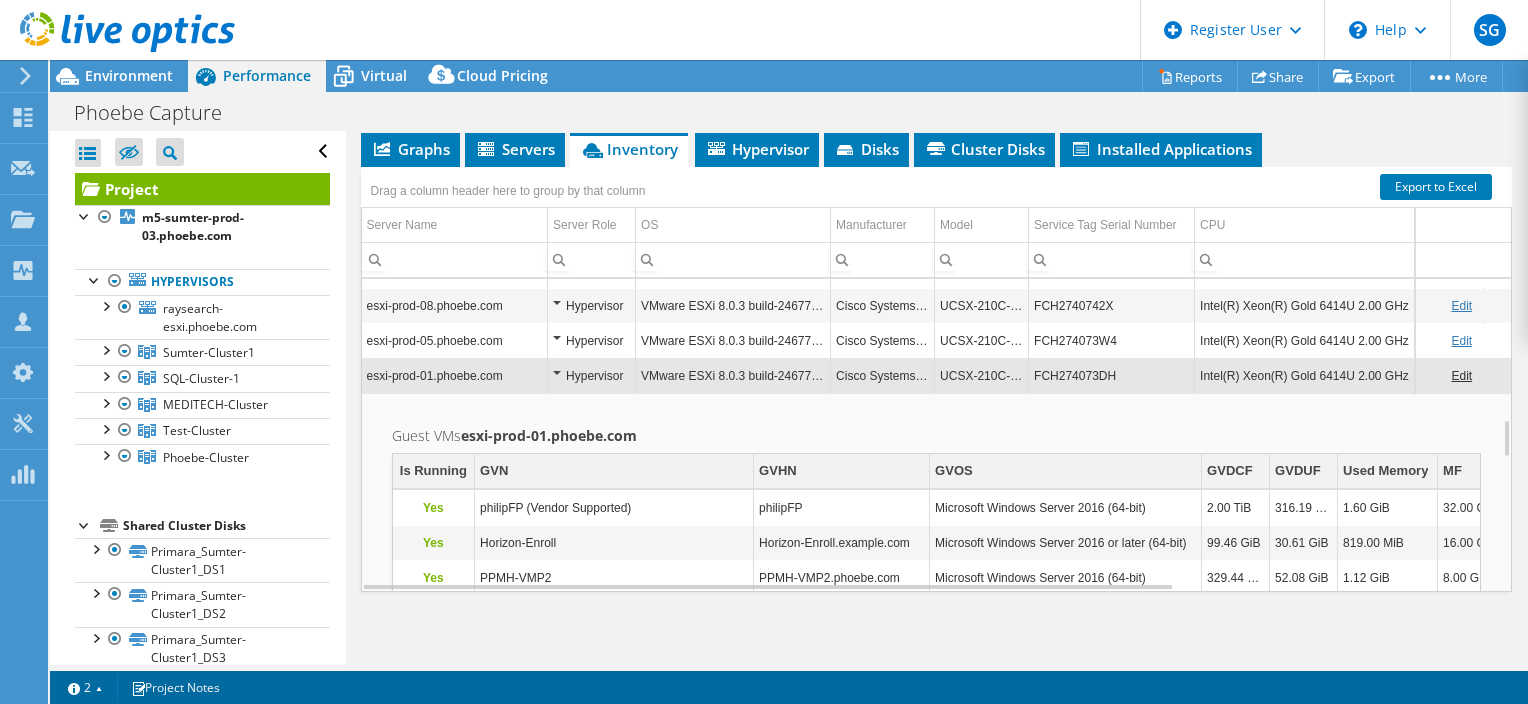 click on "Hypervisor" at bounding box center (591, 376) 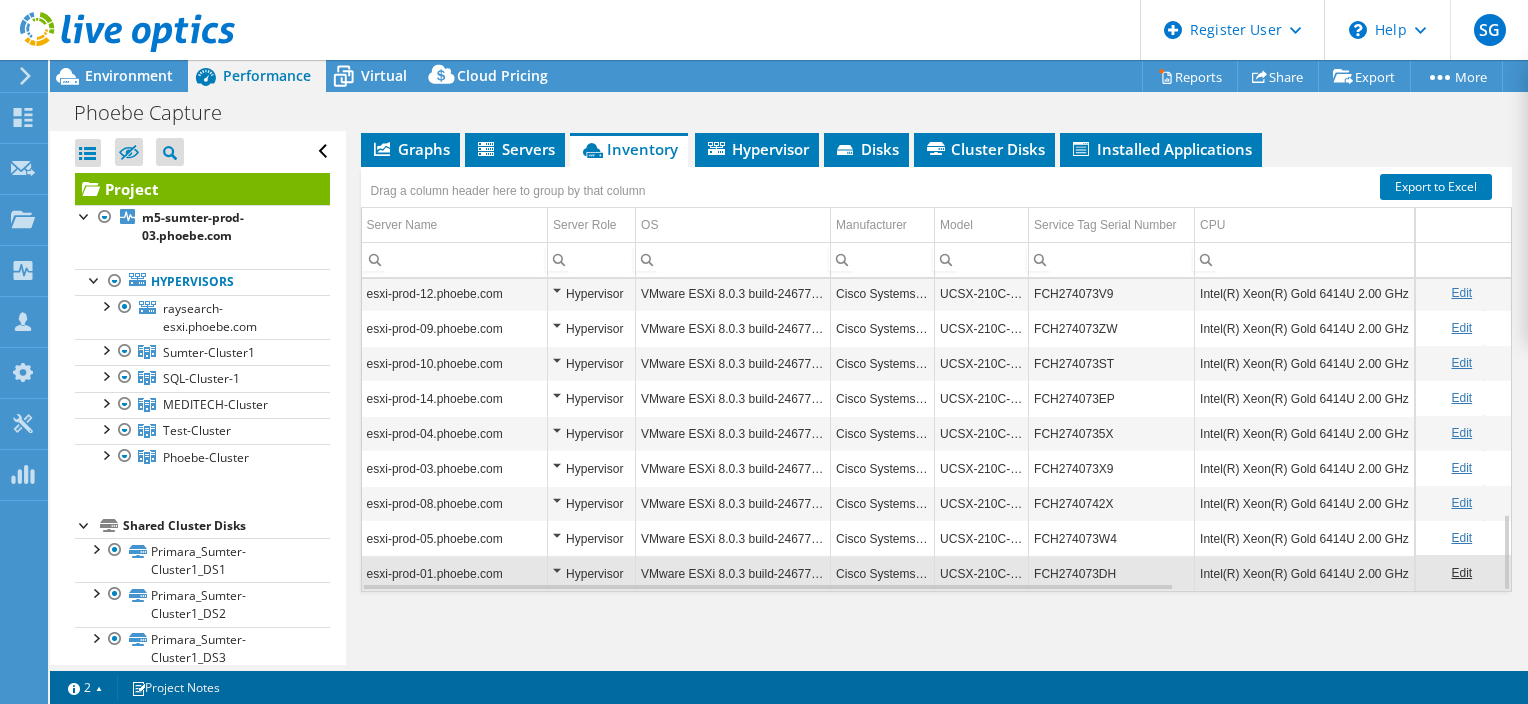 scroll, scrollTop: 362, scrollLeft: 0, axis: vertical 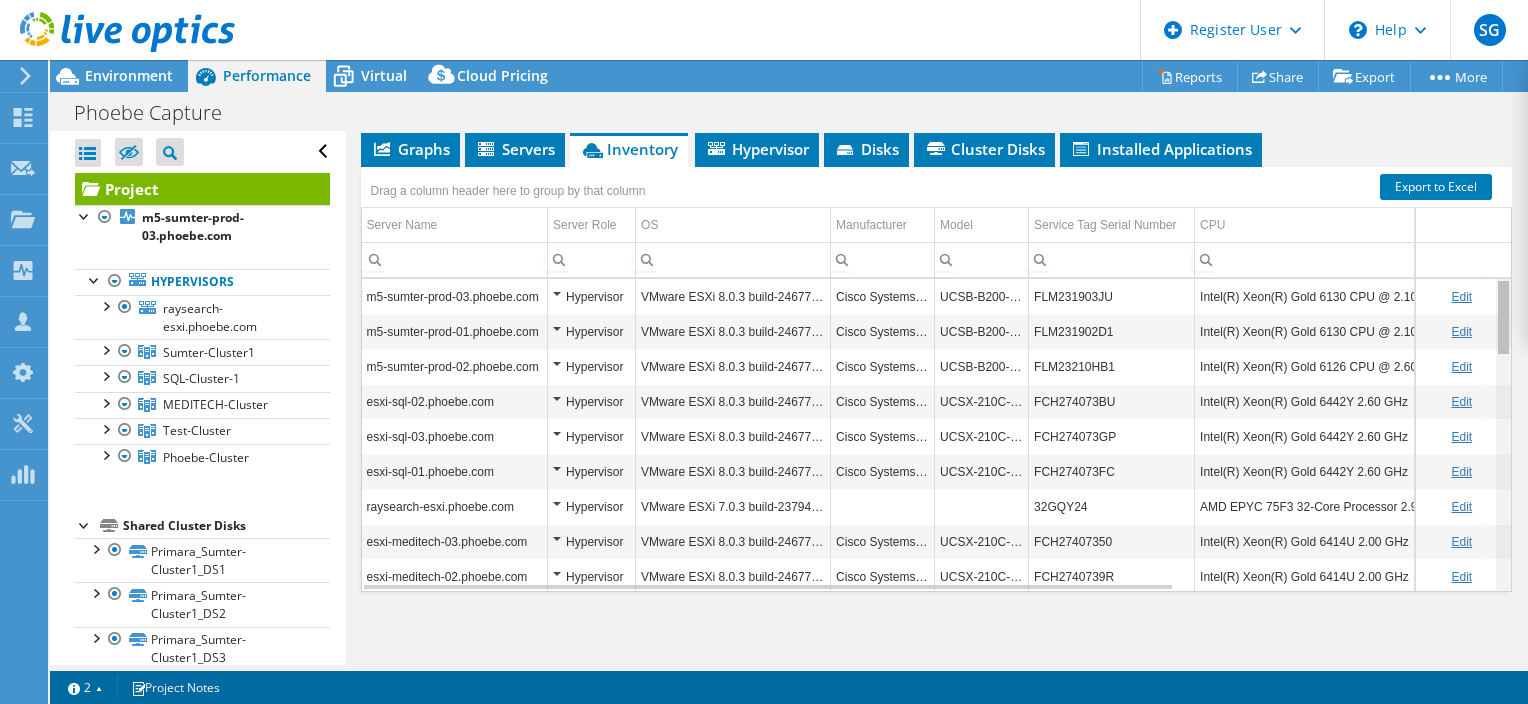 drag, startPoint x: 1491, startPoint y: 541, endPoint x: 1468, endPoint y: 291, distance: 251.05577 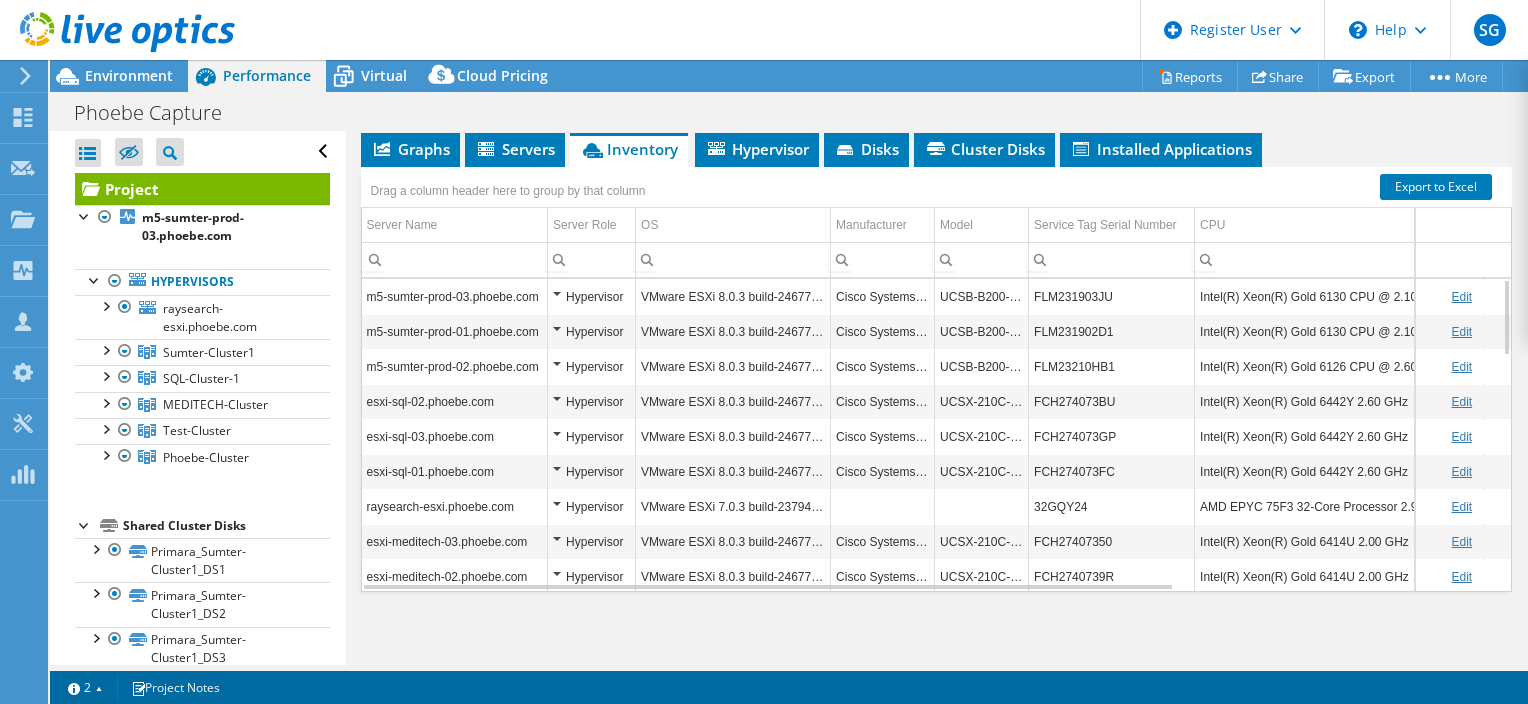click on "Project
Details
Prepared for:
Will Patterson,  wpatters@phoebehealth.com
Account
Phoebe Putney
Duration
1 day, 0 hr, 1 min
Start Time
07/09/2025, 07:59 (-04:00)
End Time
07/10/2025, 08:00 (-04:00)
36" at bounding box center (936, 190) 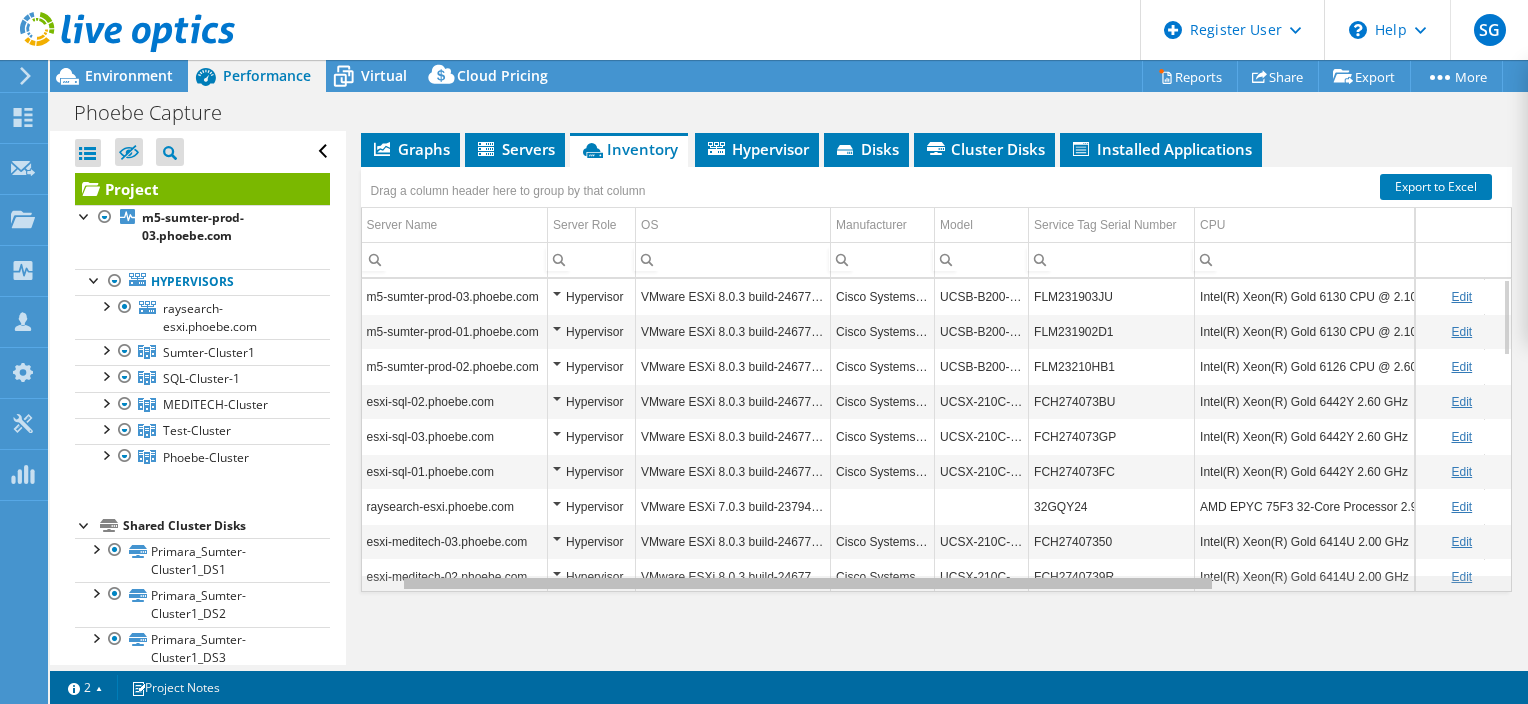scroll, scrollTop: 0, scrollLeft: 166, axis: horizontal 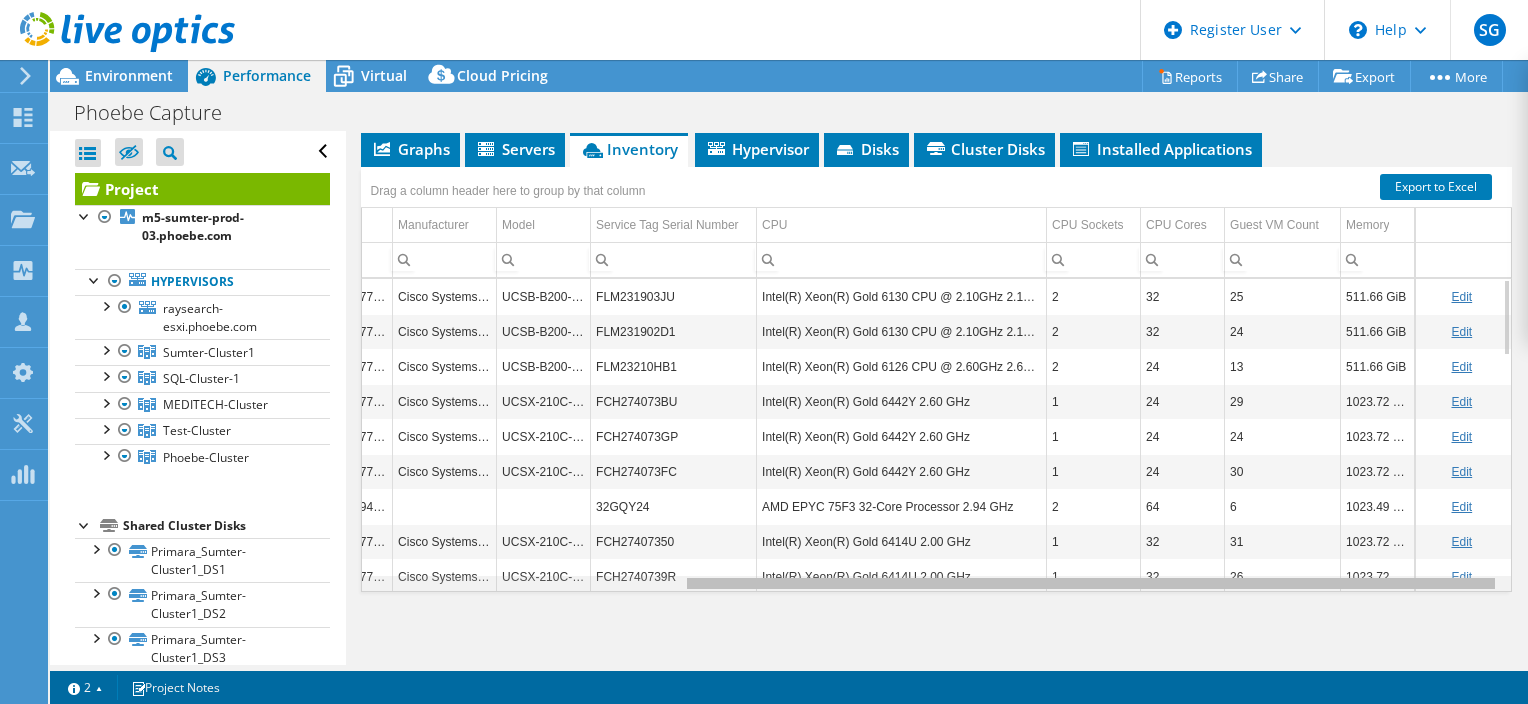 drag, startPoint x: 921, startPoint y: 580, endPoint x: 1286, endPoint y: 620, distance: 367.18524 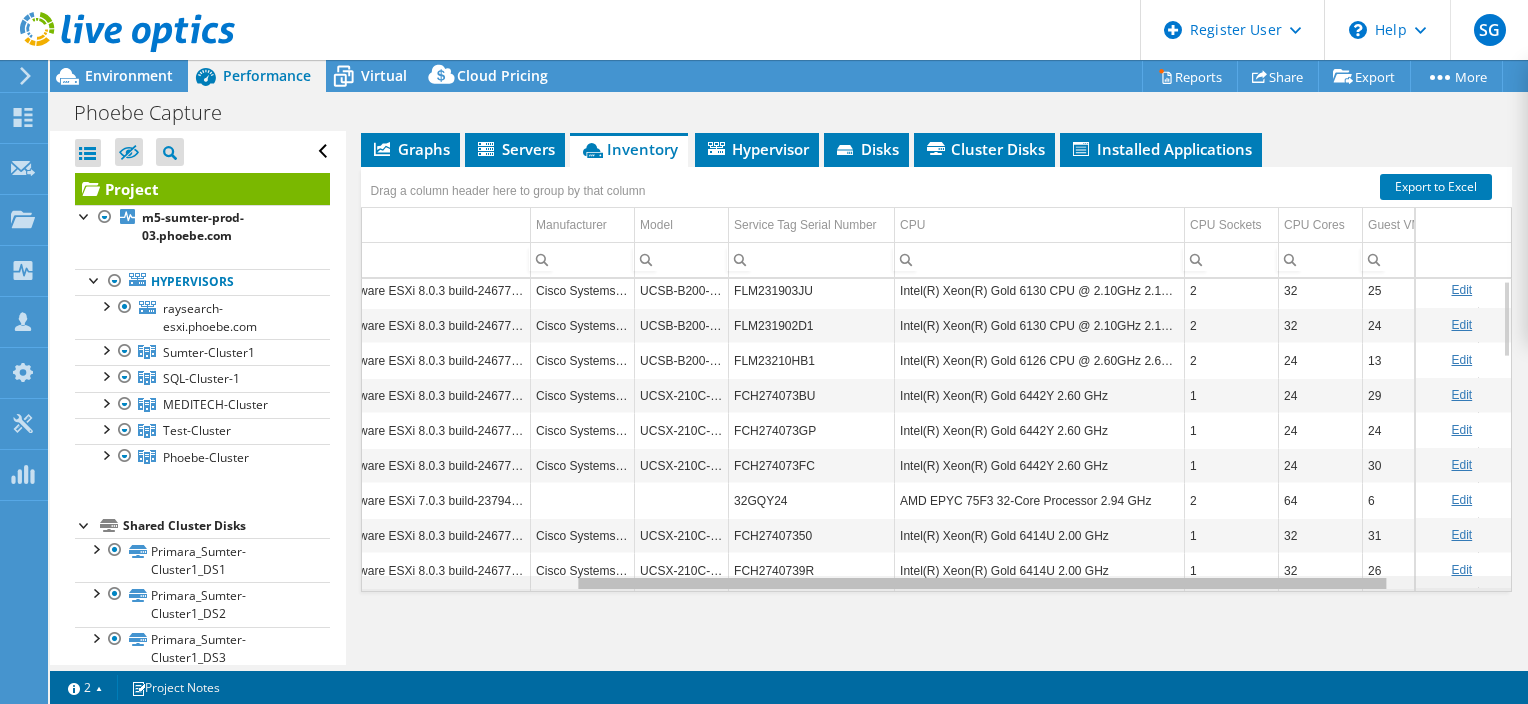 scroll, scrollTop: 8, scrollLeft: 4, axis: both 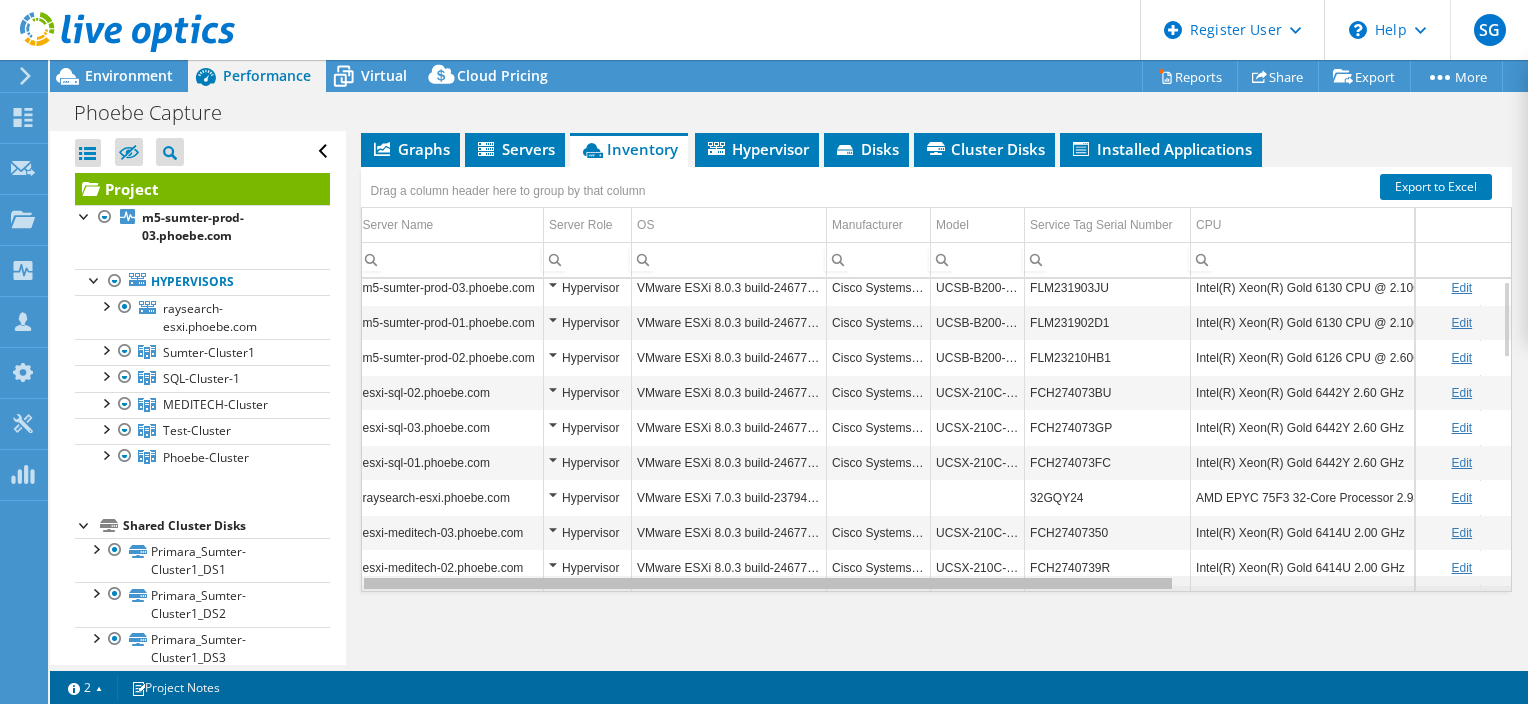 drag, startPoint x: 588, startPoint y: 580, endPoint x: 340, endPoint y: 564, distance: 248.5156 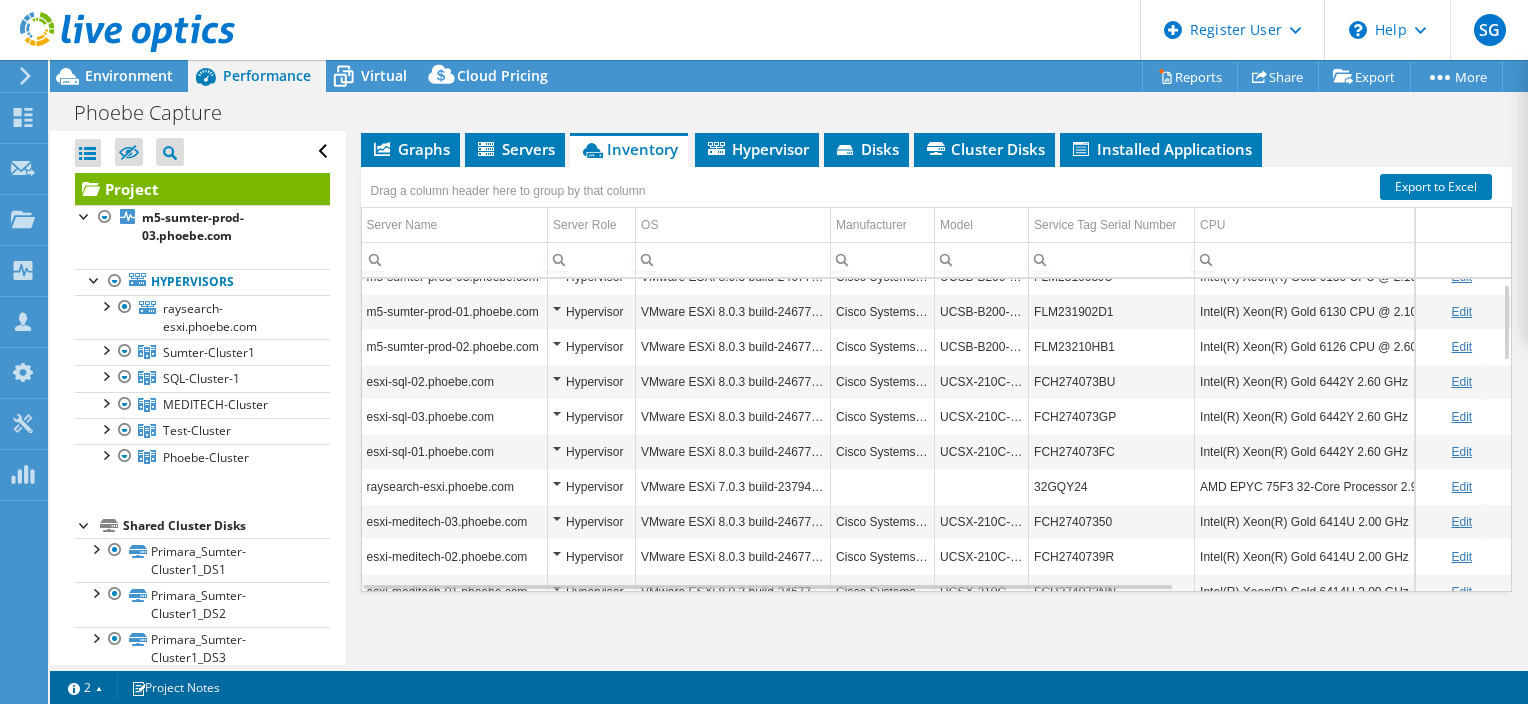 scroll, scrollTop: 0, scrollLeft: 0, axis: both 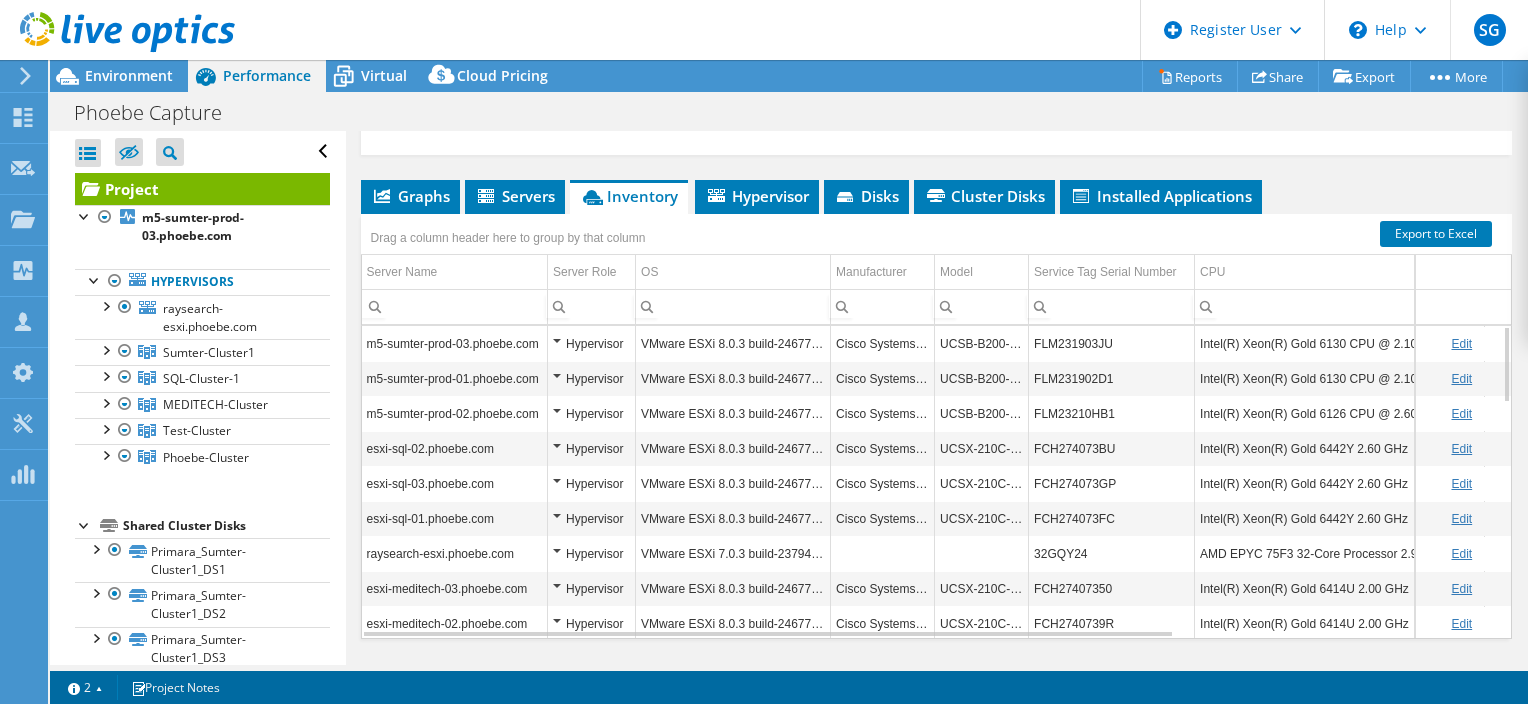 click on "Hypervisor" at bounding box center (591, 344) 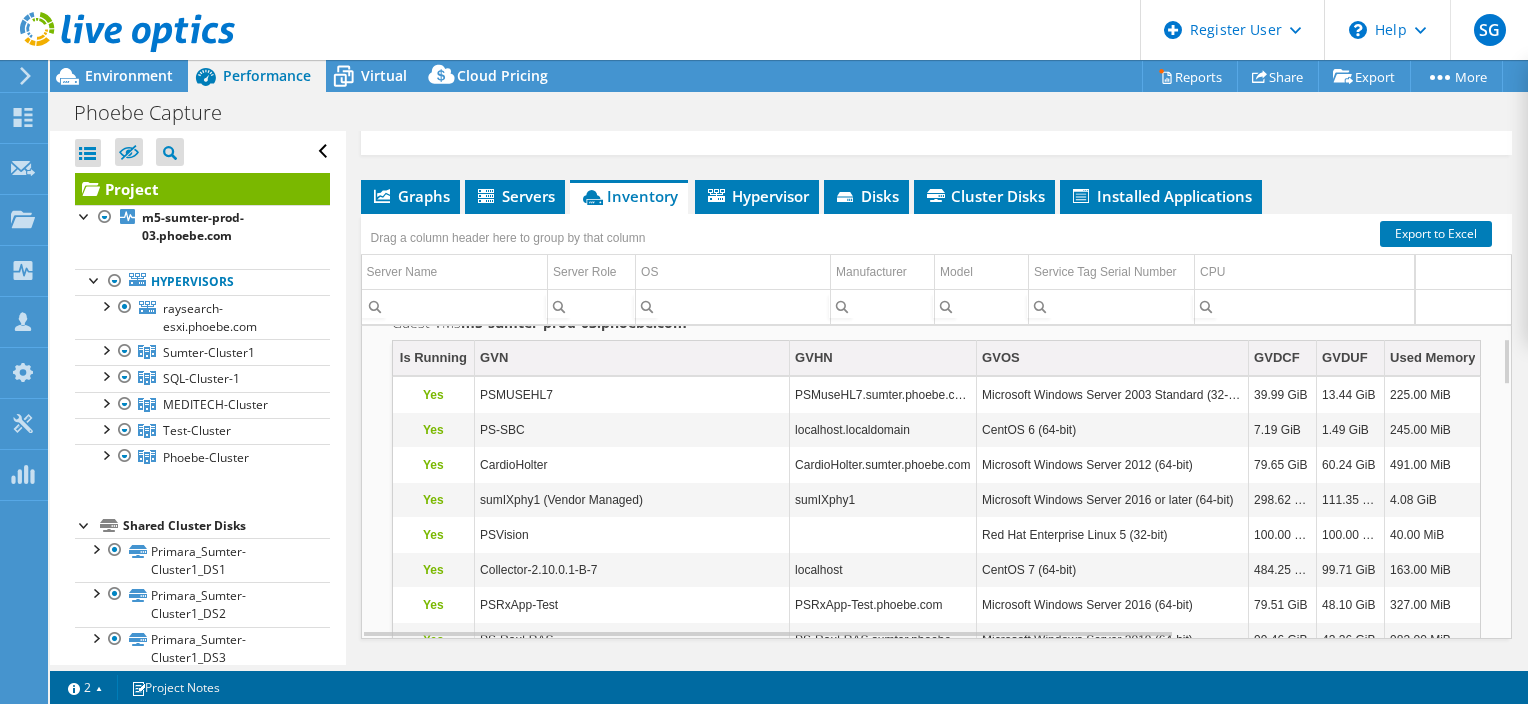 scroll, scrollTop: 91, scrollLeft: 0, axis: vertical 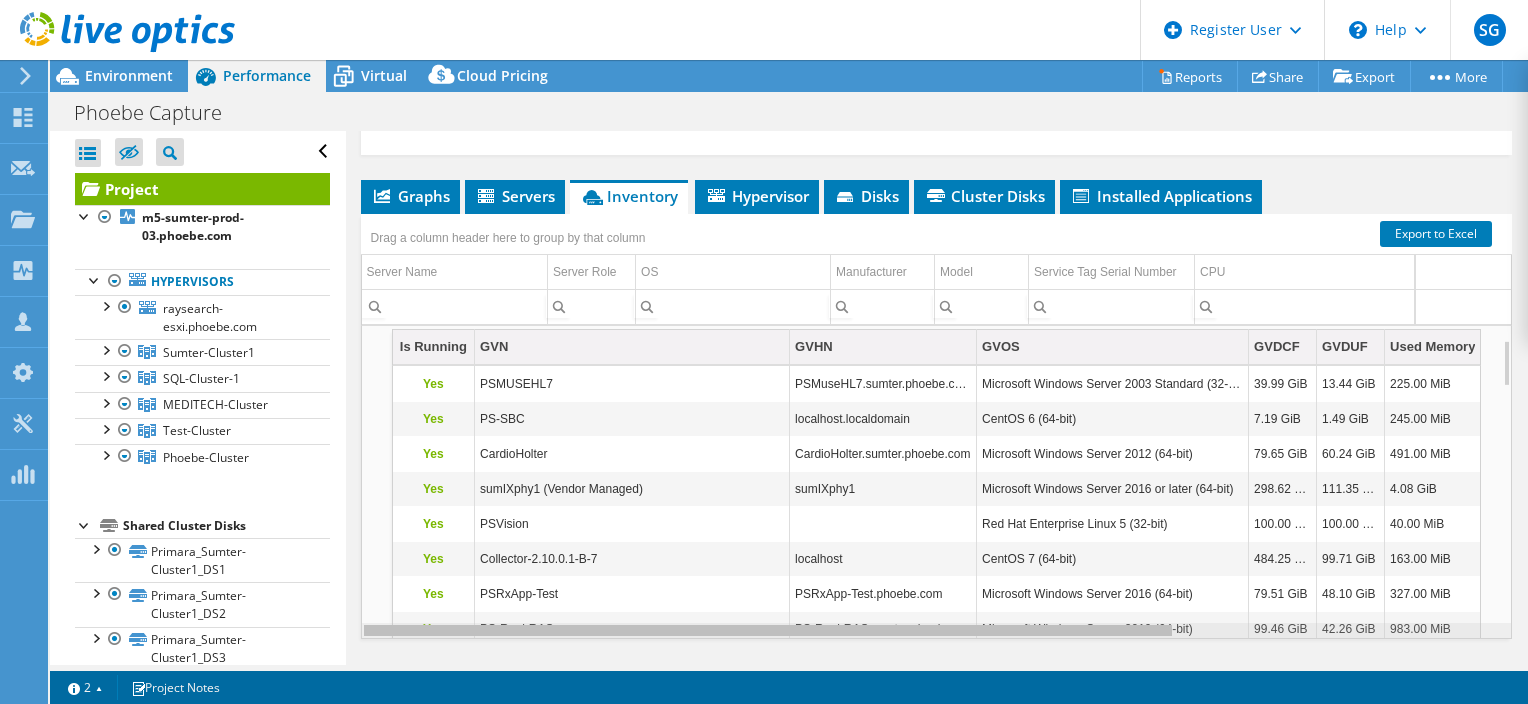 click on "[STATE]
Dell User
[FIRST] [LAST]
[EMAIL]
Dell
My Profile
Log Out
Help
Explore Helpful Articles
Contact Support" at bounding box center [764, 352] 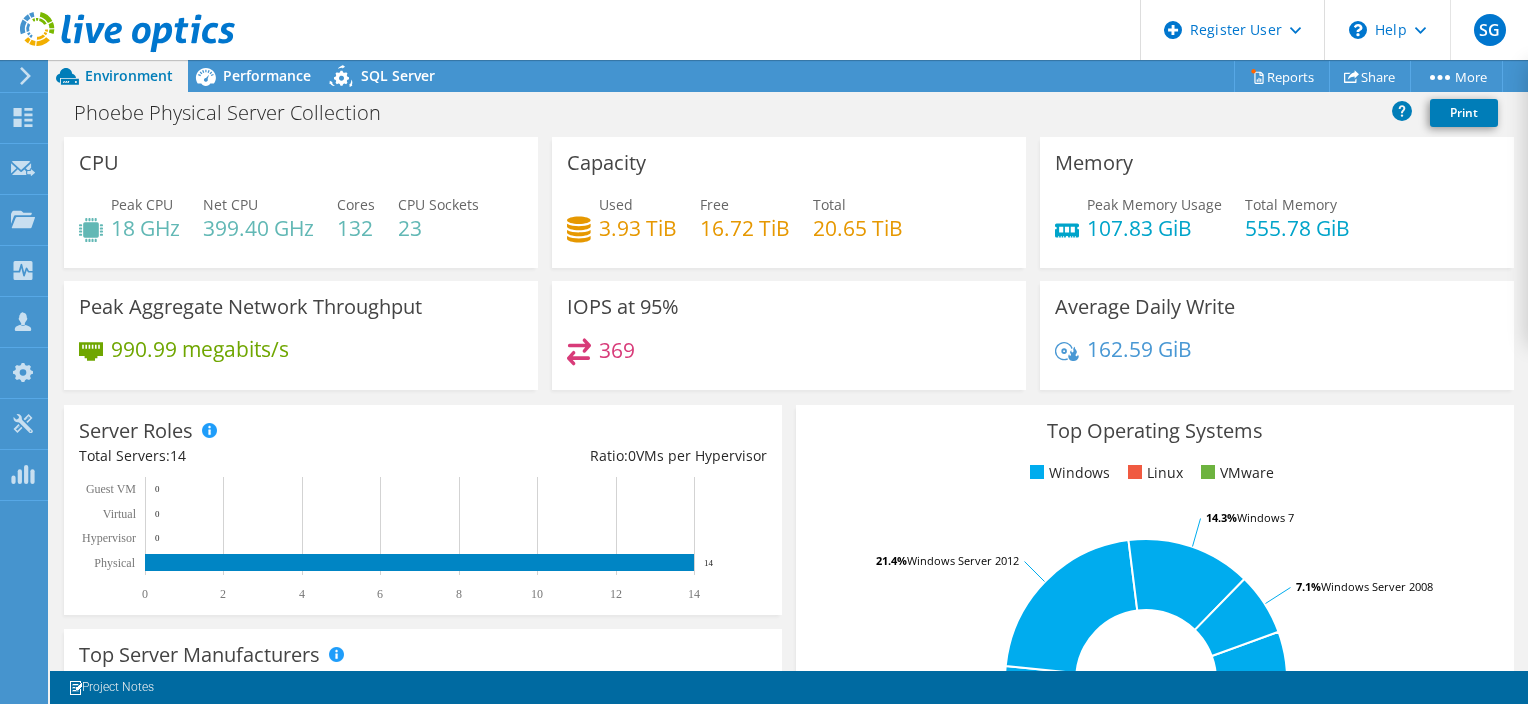 scroll, scrollTop: 0, scrollLeft: 0, axis: both 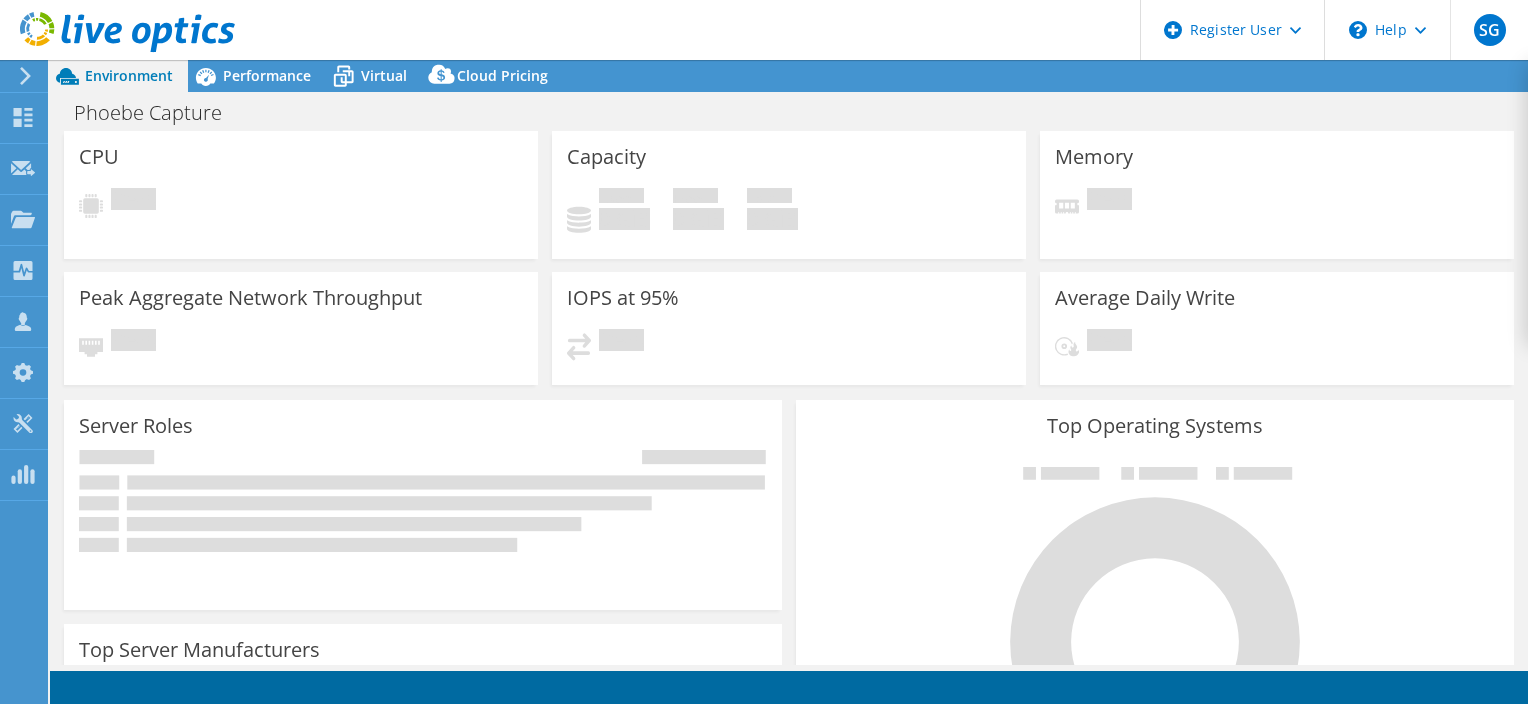select on "USD" 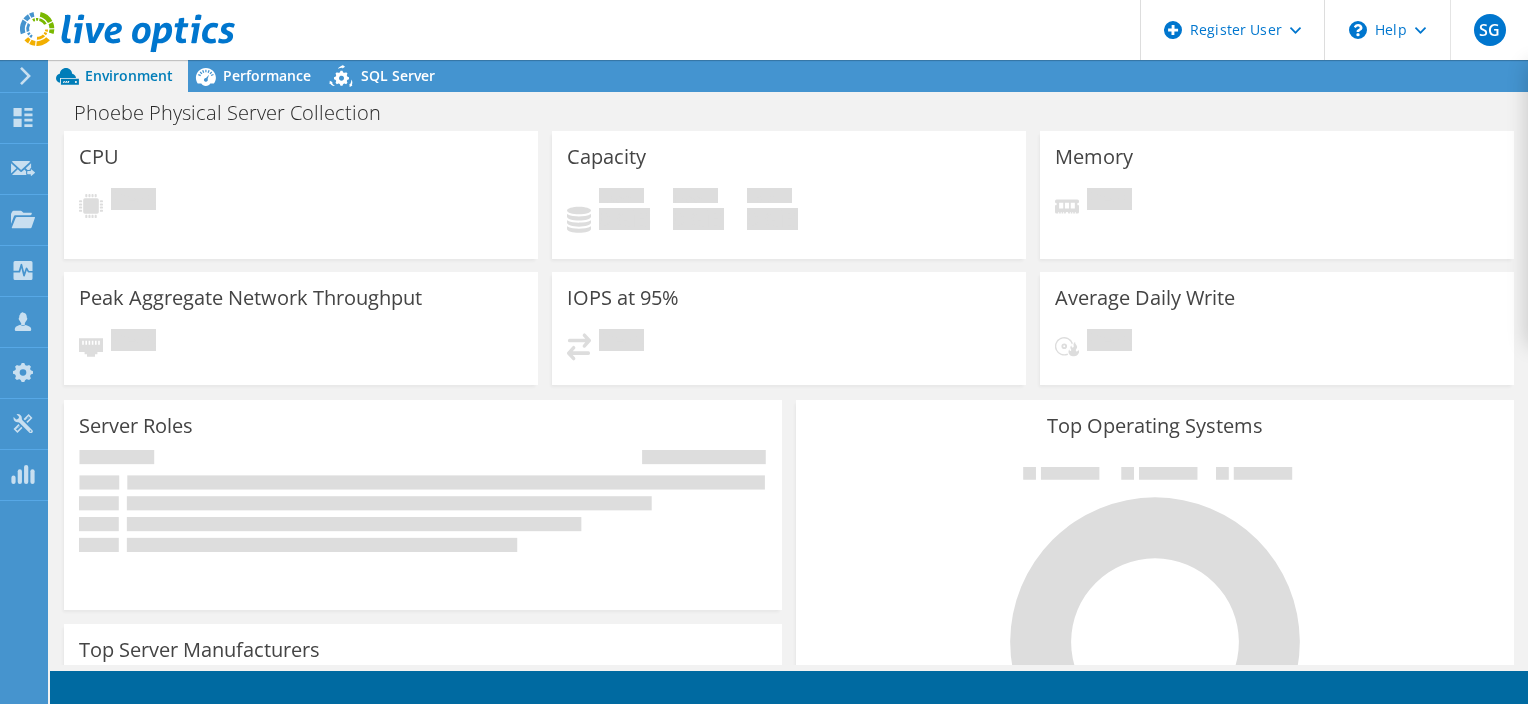 scroll, scrollTop: 0, scrollLeft: 0, axis: both 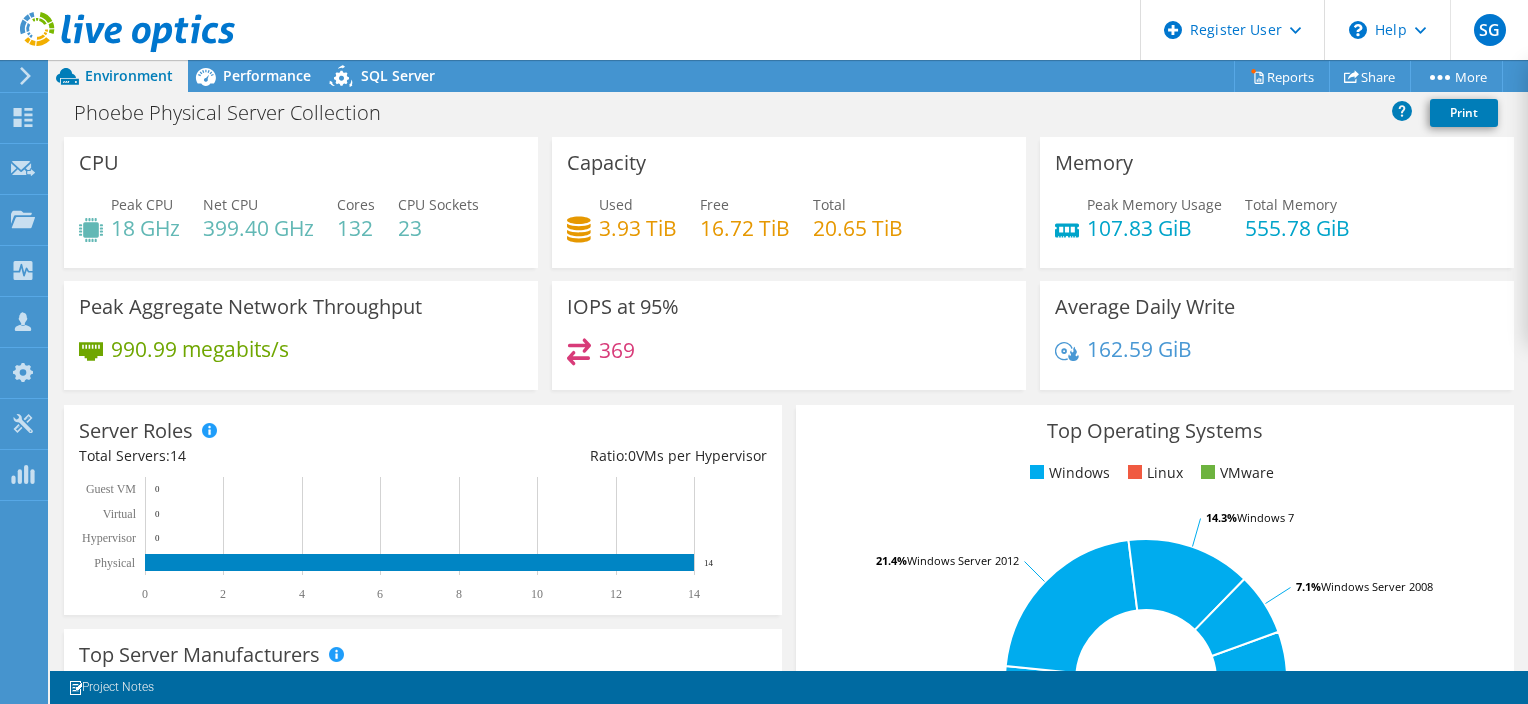 click on "[STATE]
Dell User
[FIRST] [LAST]
[EMAIL]
Dell
My Profile
Log Out
Help
Explore Helpful Articles
Contact Support" at bounding box center (764, 30) 